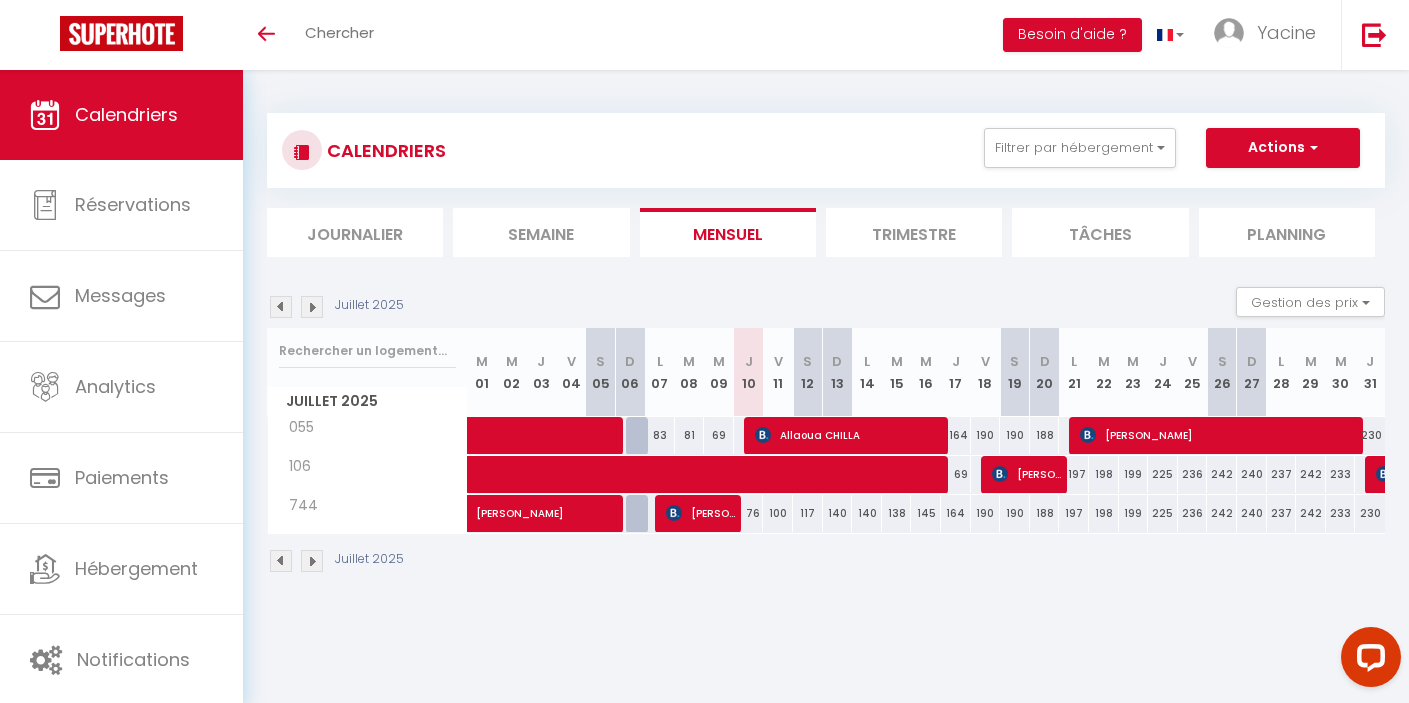 scroll, scrollTop: 0, scrollLeft: 0, axis: both 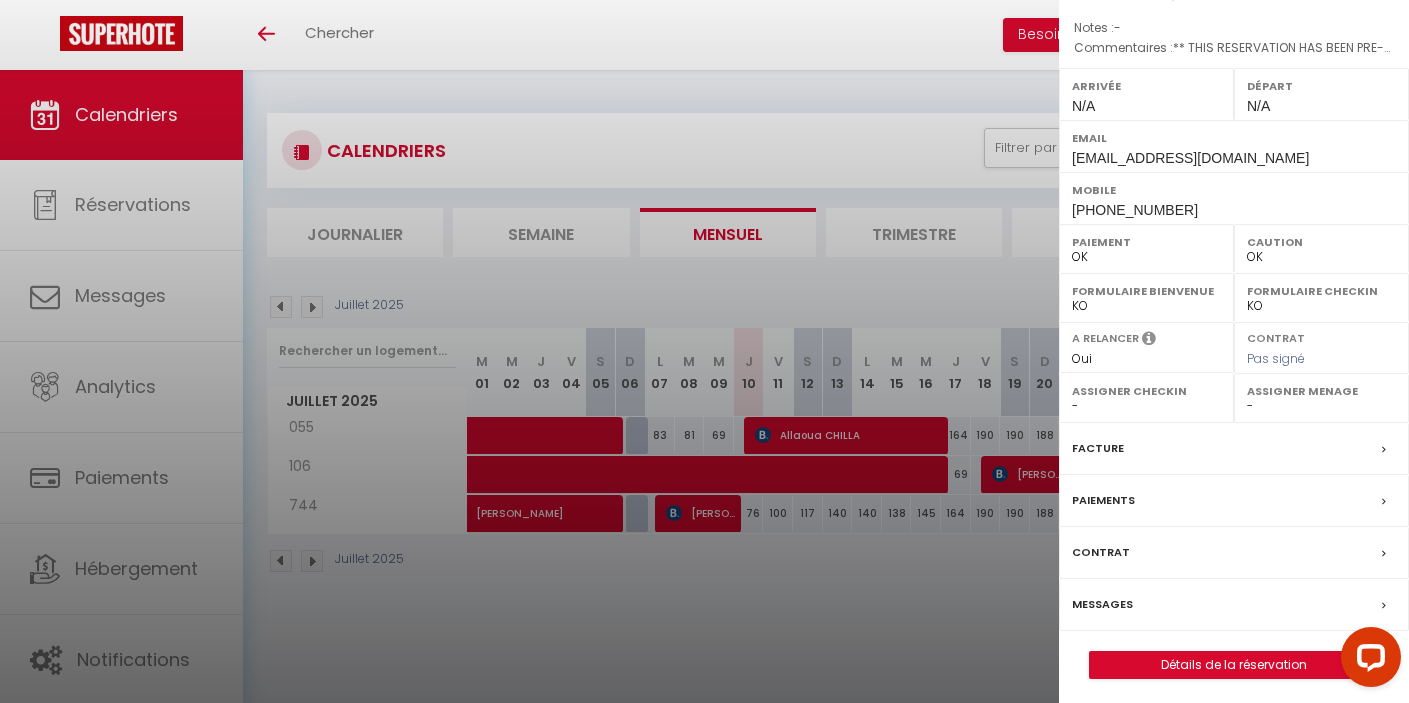 click at bounding box center [704, 351] 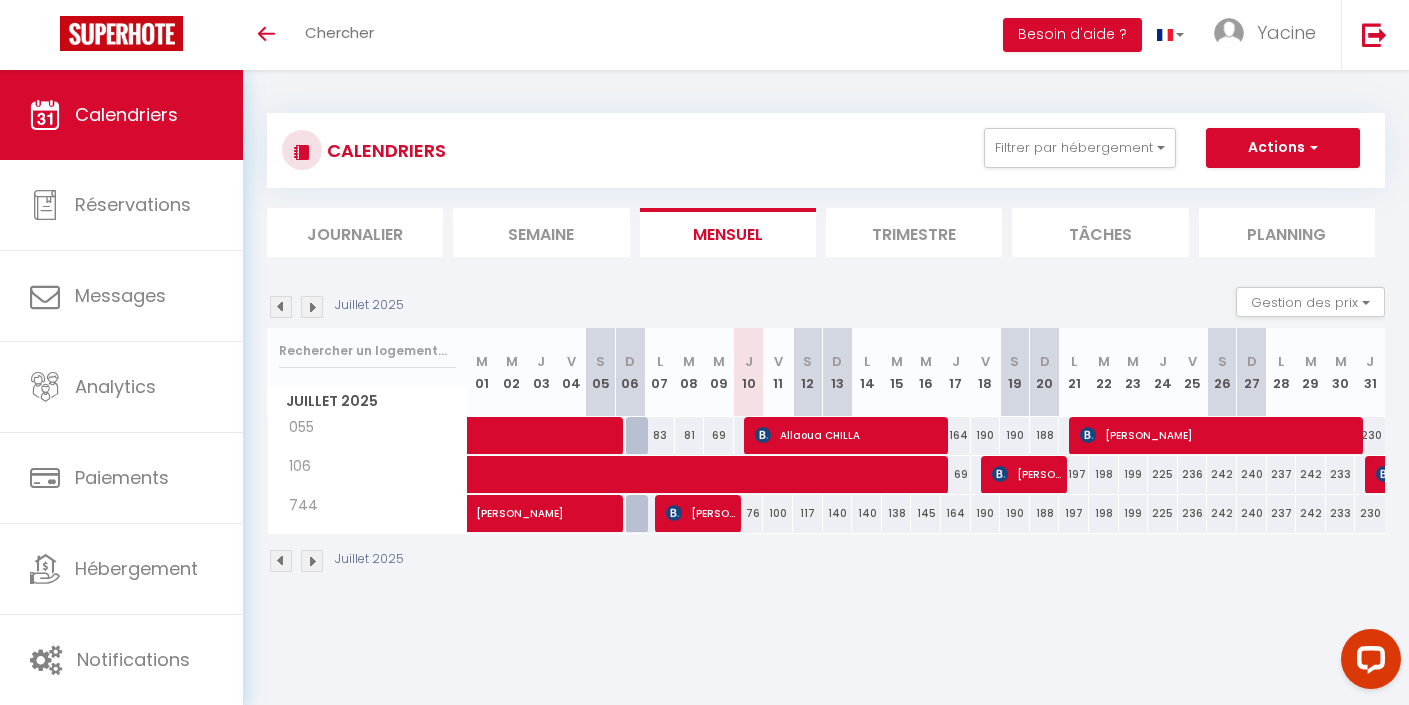 click on "Allaoua CHILLA" at bounding box center [850, 435] 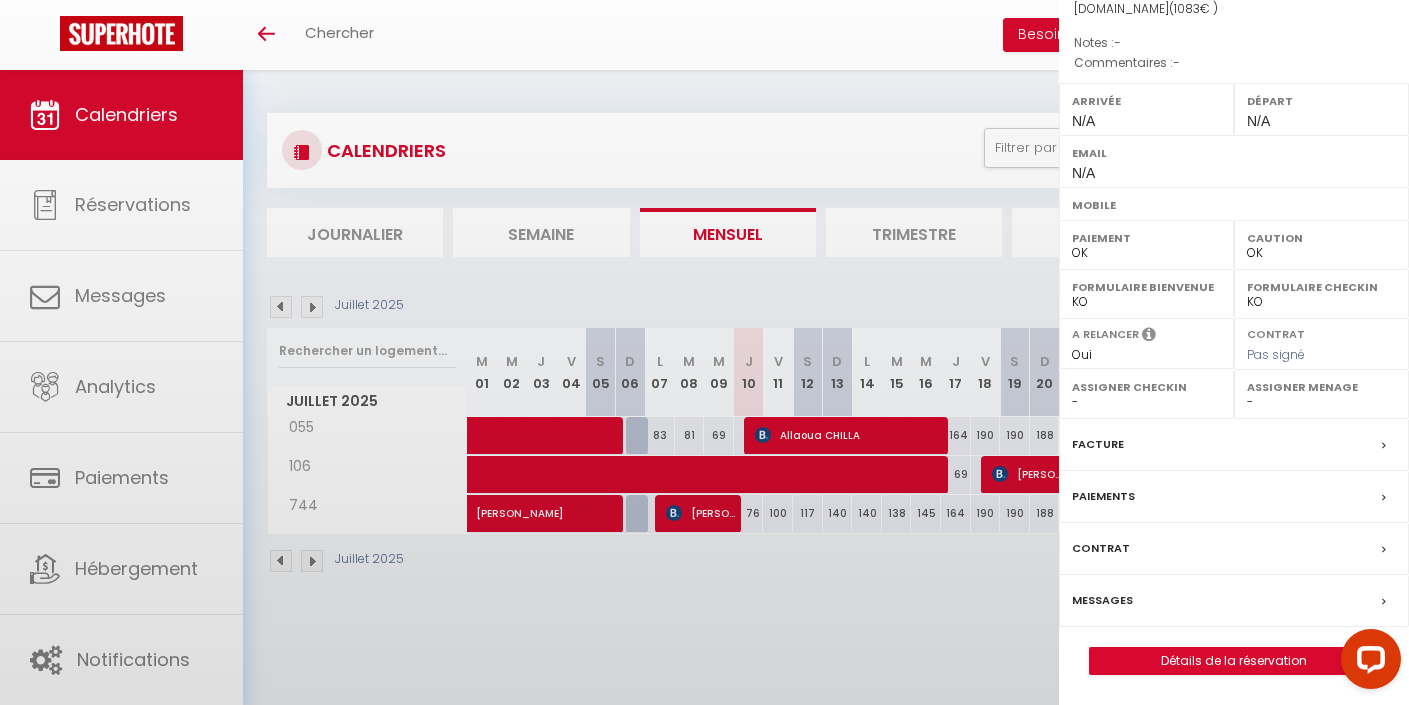 scroll, scrollTop: 203, scrollLeft: 0, axis: vertical 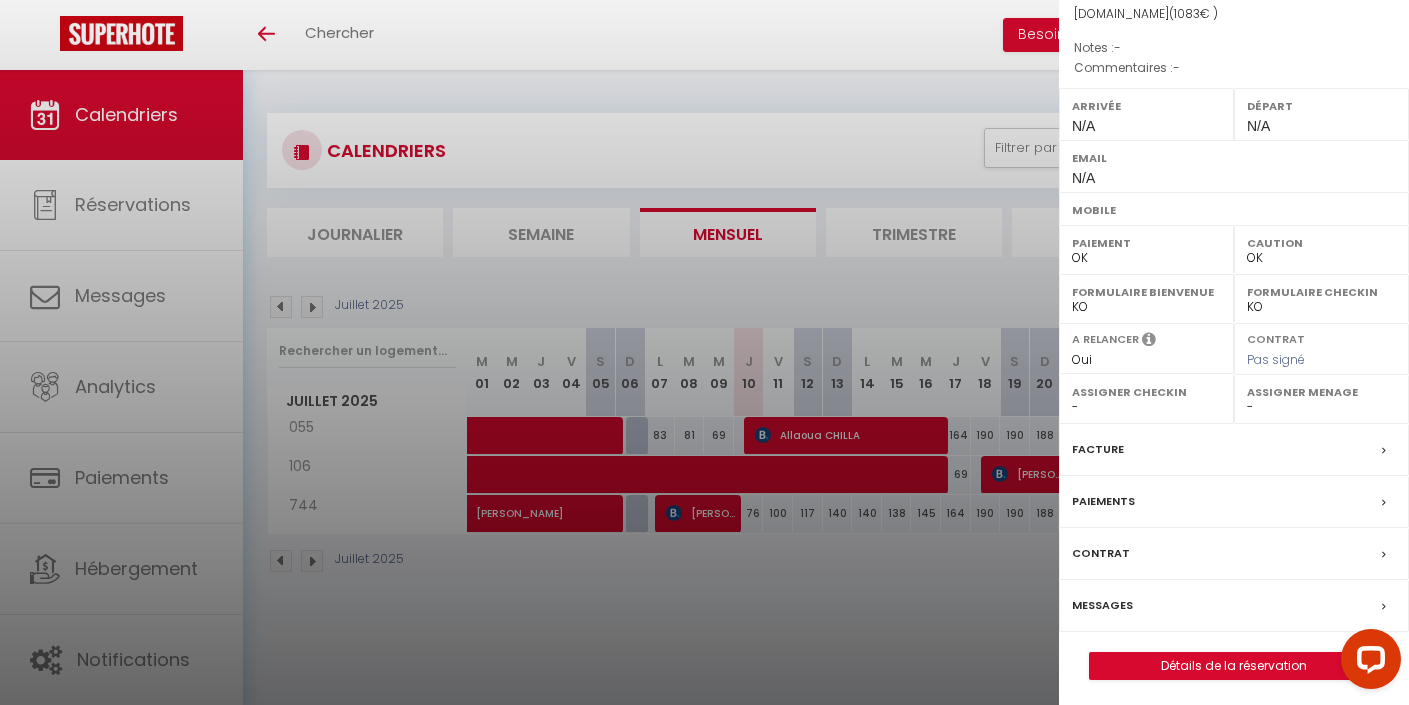 click at bounding box center (704, 352) 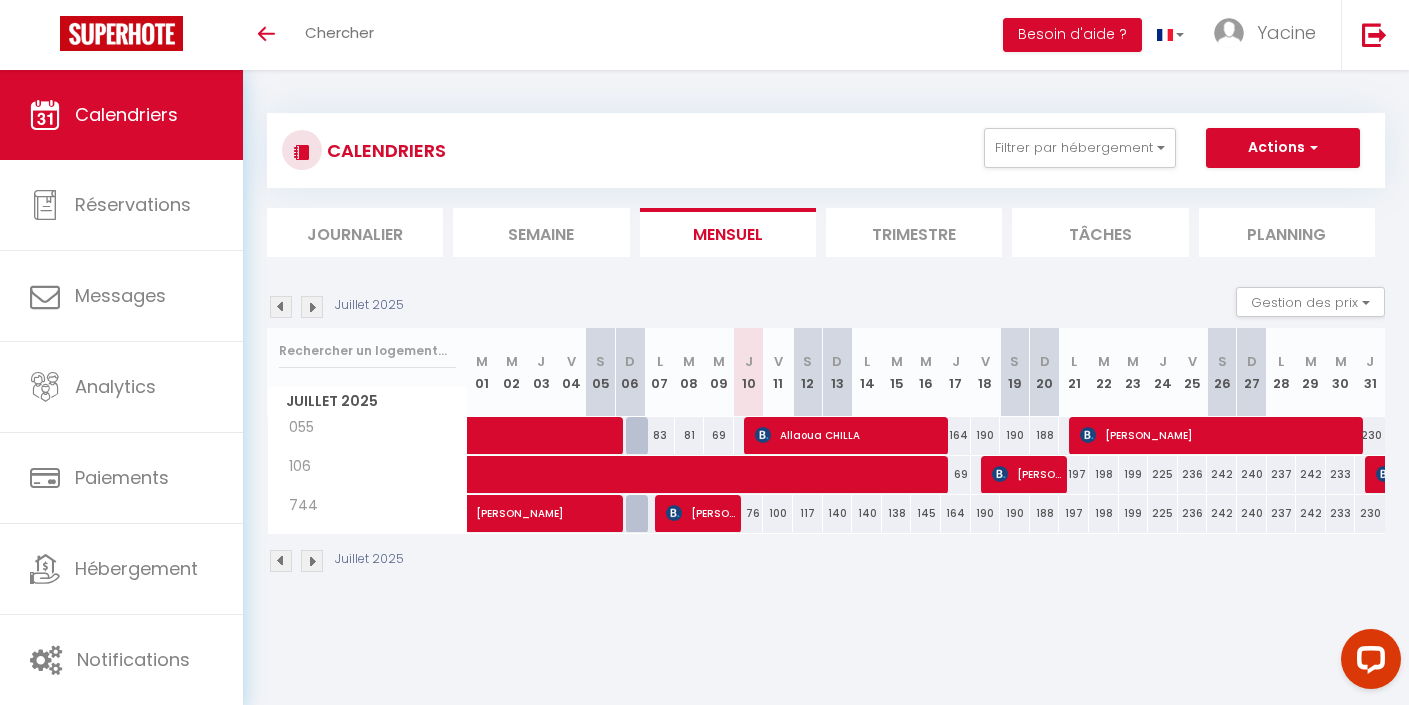 click on "Allaoua CHILLA" at bounding box center [850, 435] 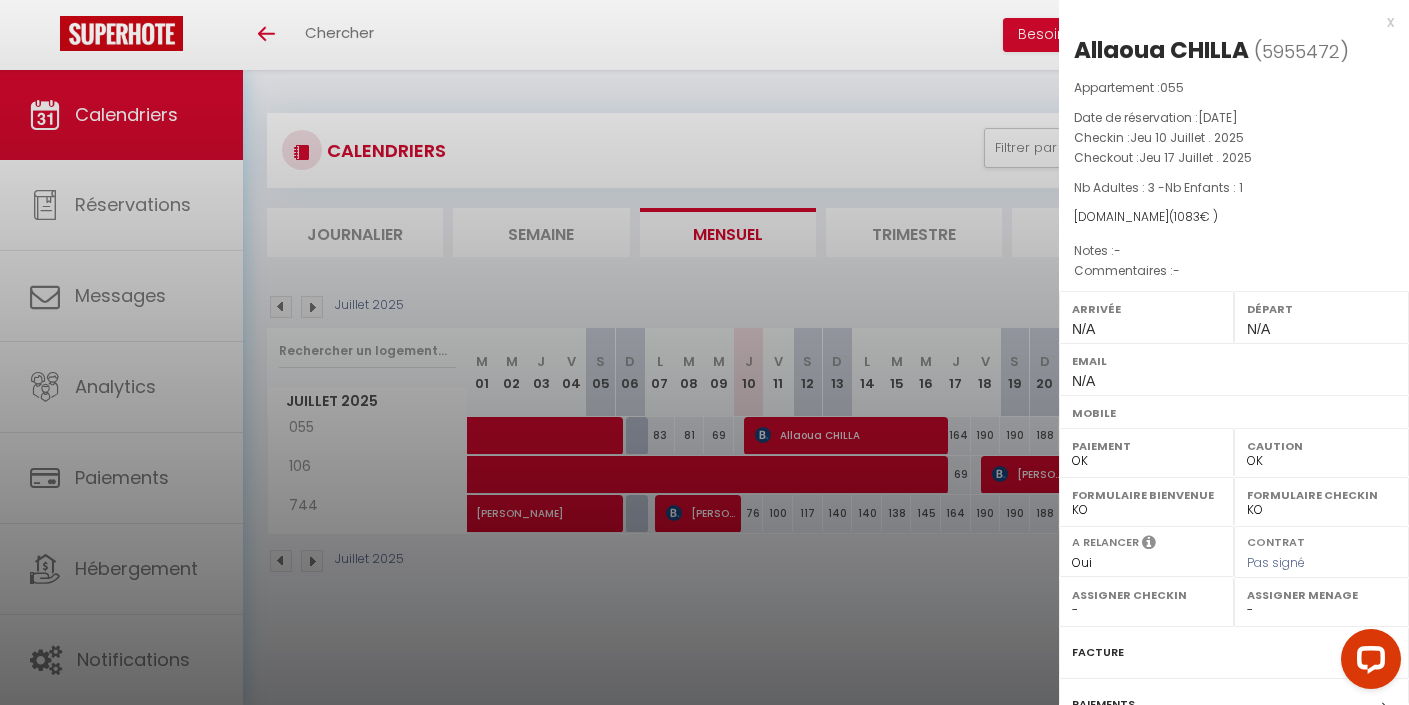 scroll, scrollTop: 0, scrollLeft: 0, axis: both 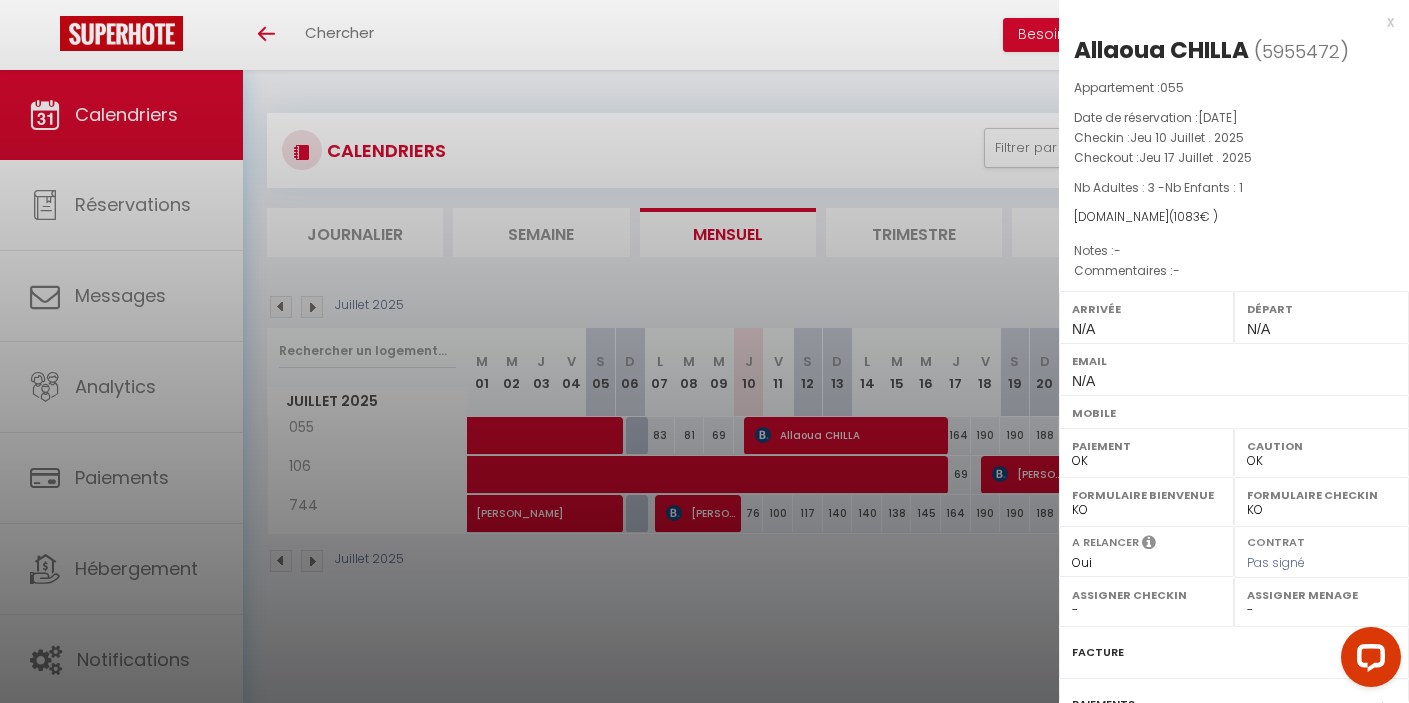 click at bounding box center (704, 351) 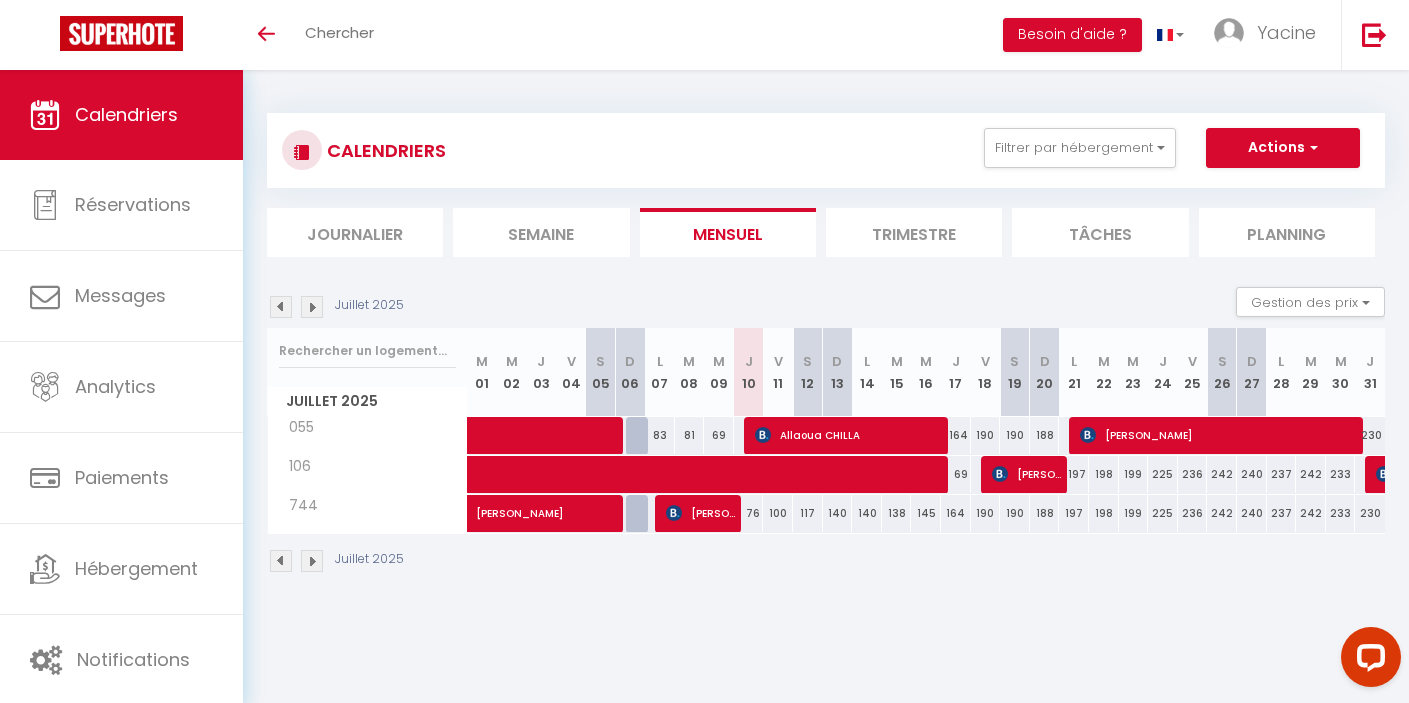 click on "[PERSON_NAME]" at bounding box center [701, 513] 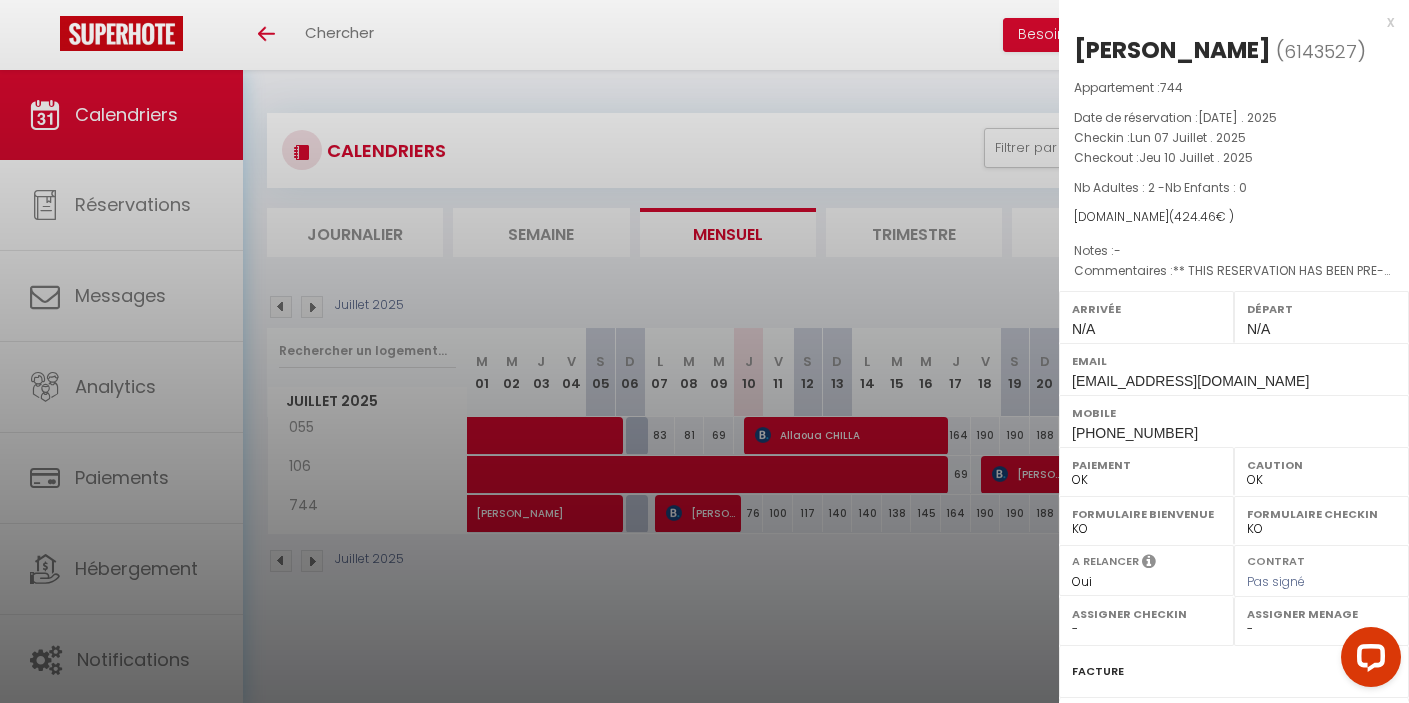 click at bounding box center (704, 351) 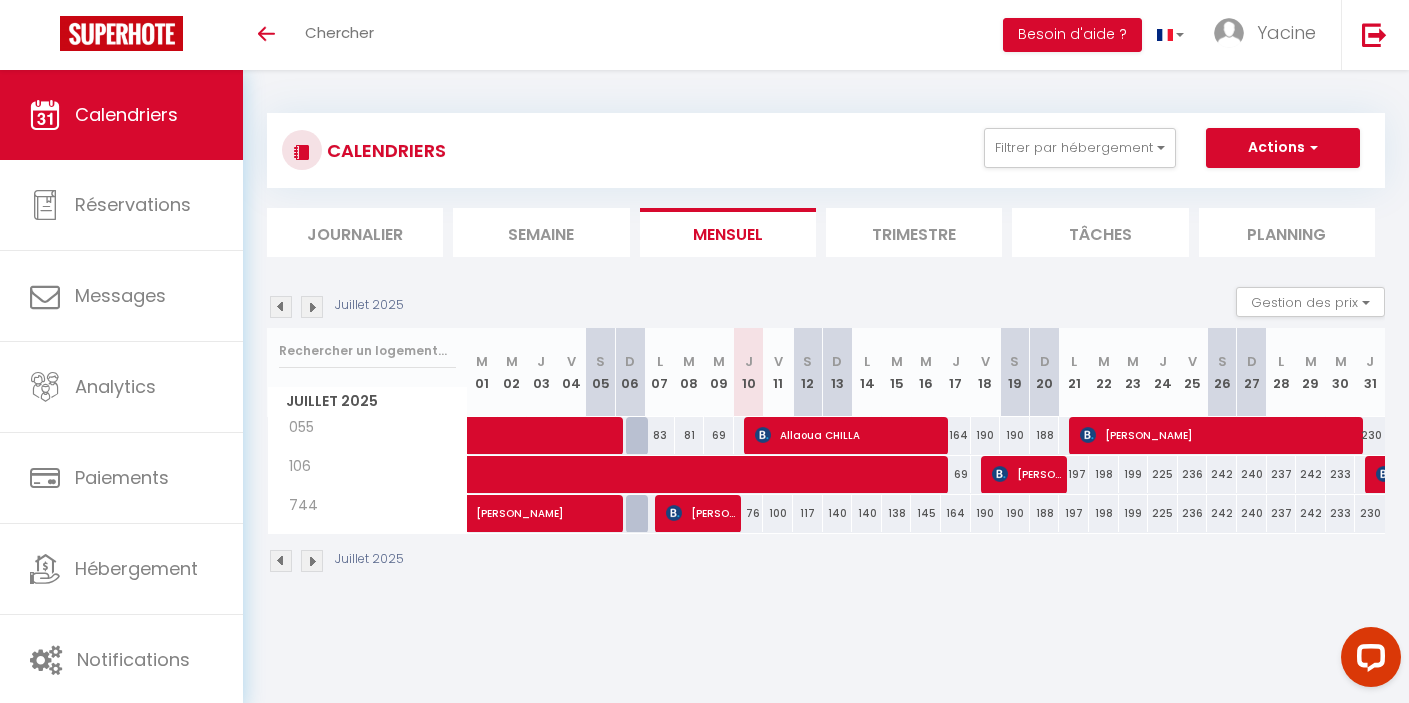 click on "Allaoua CHILLA" at bounding box center (850, 435) 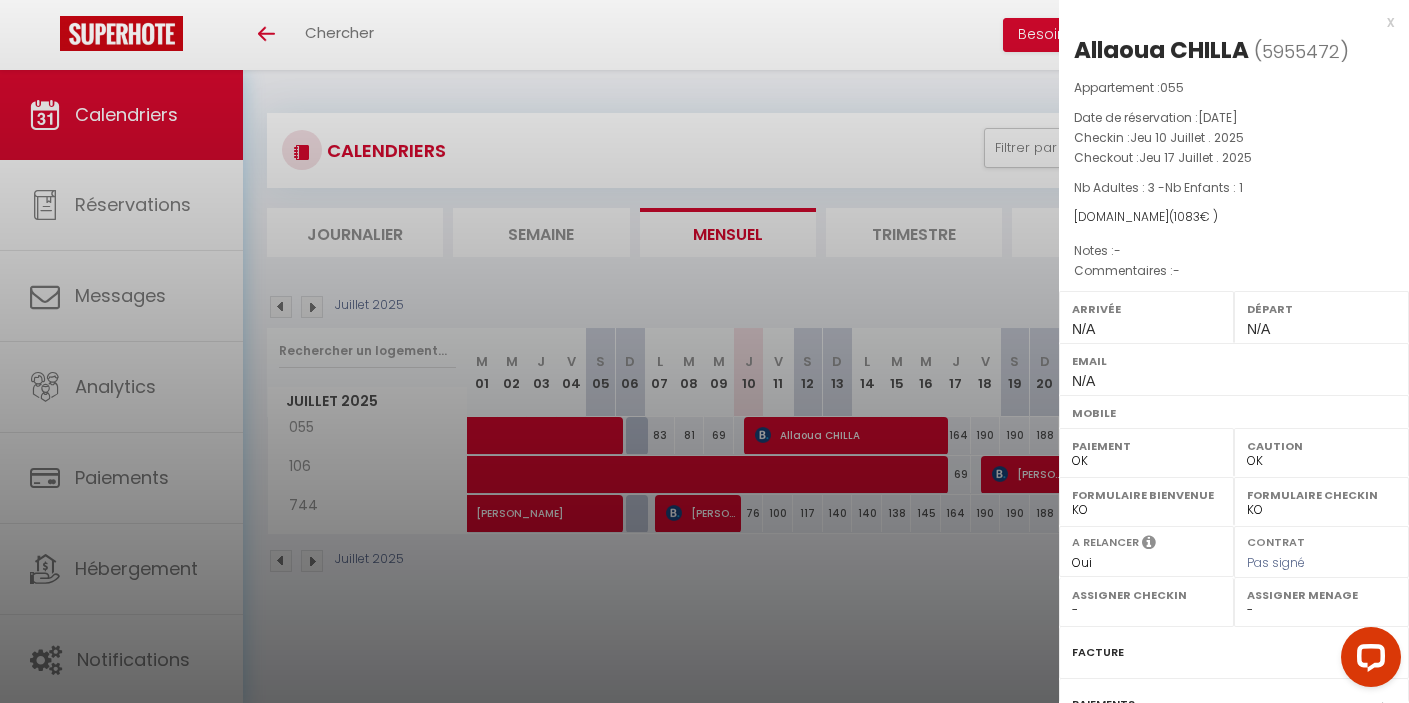 click at bounding box center (704, 351) 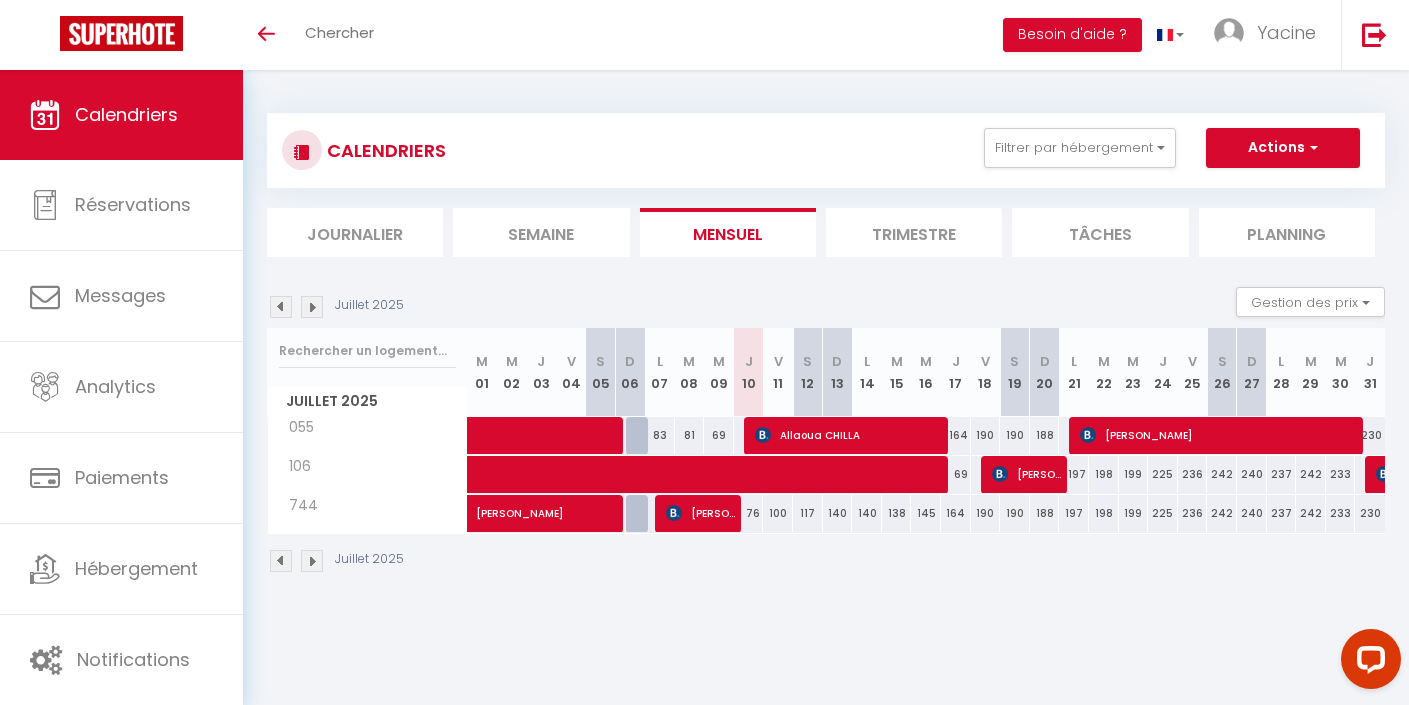 click on "Allaoua CHILLA" at bounding box center [850, 435] 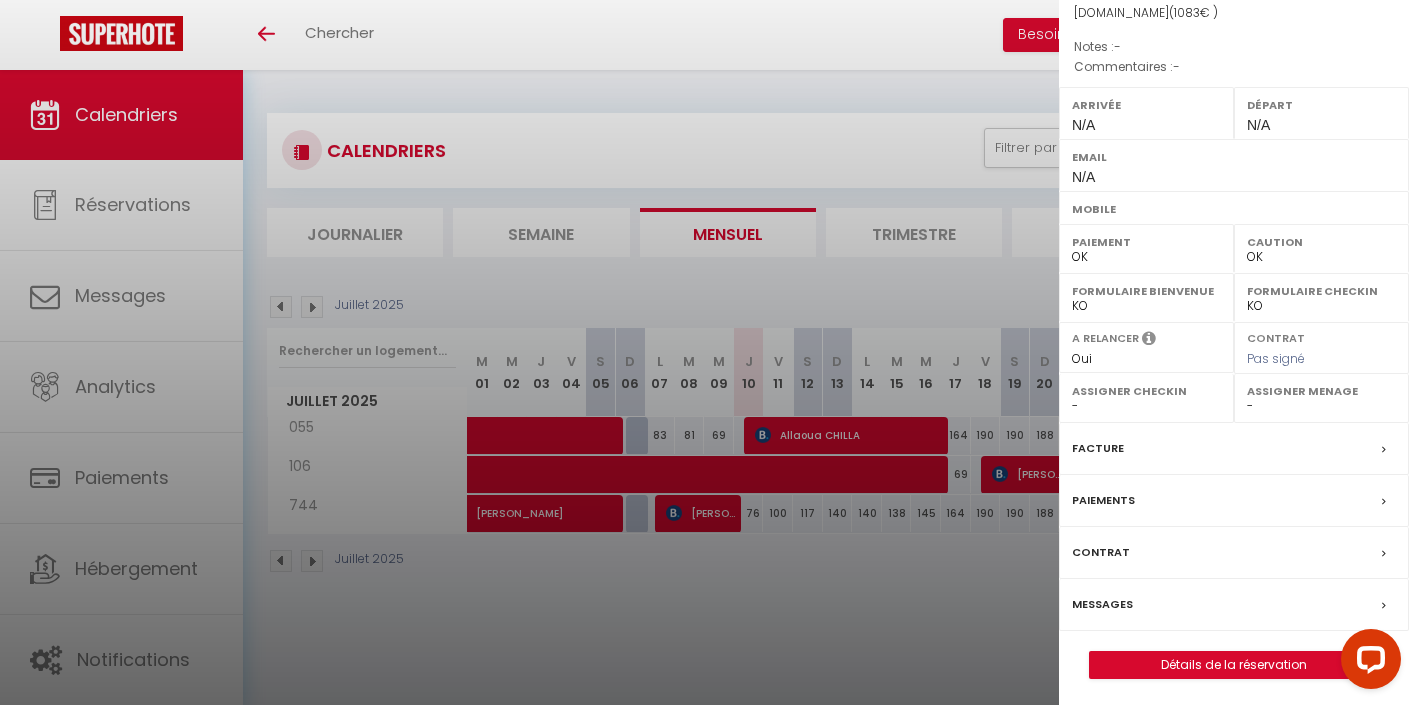 scroll, scrollTop: 203, scrollLeft: 0, axis: vertical 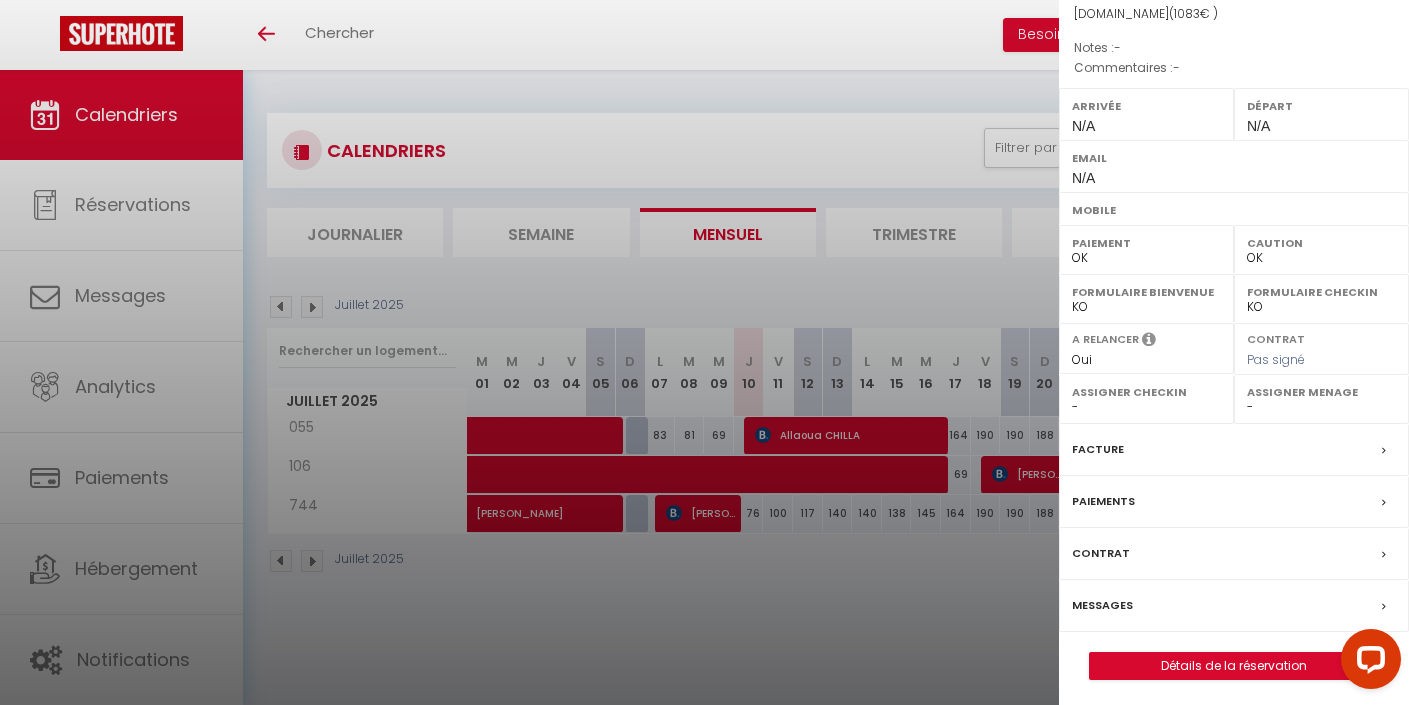 click at bounding box center (704, 352) 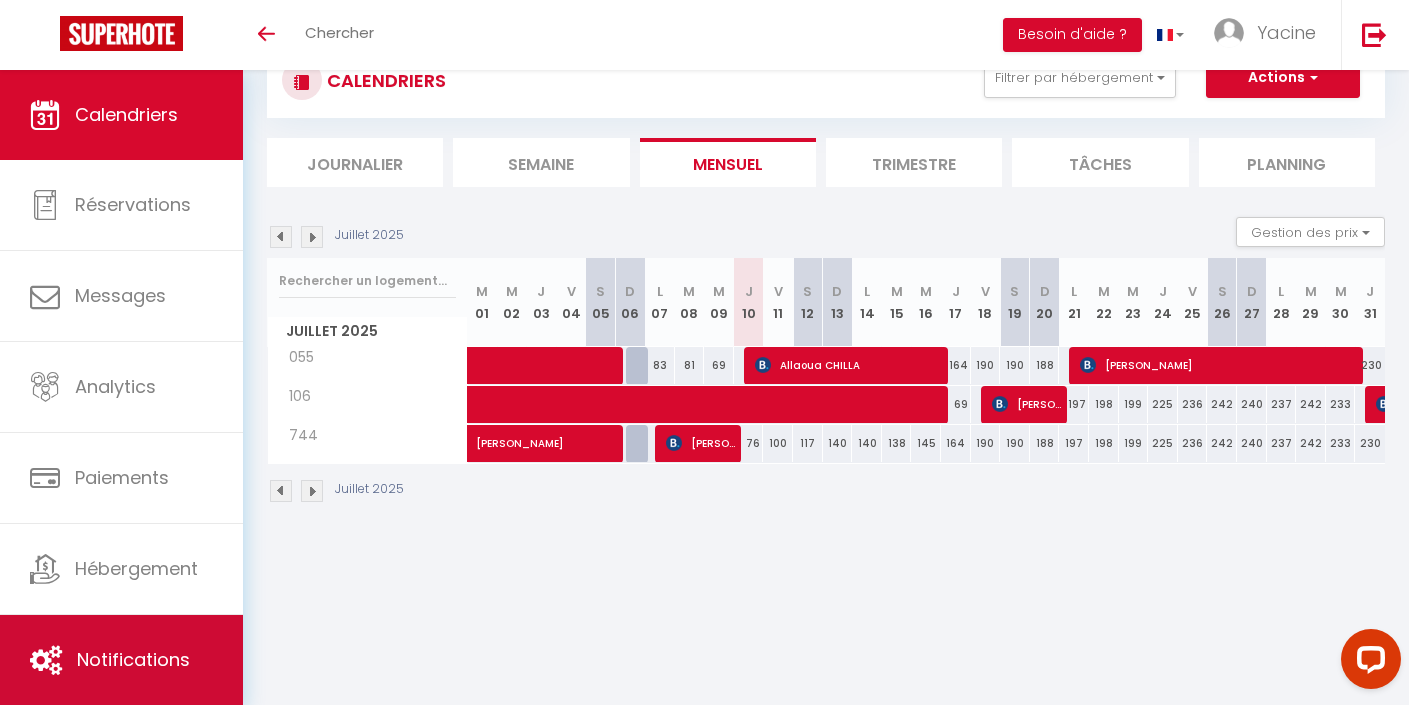 scroll, scrollTop: 70, scrollLeft: 0, axis: vertical 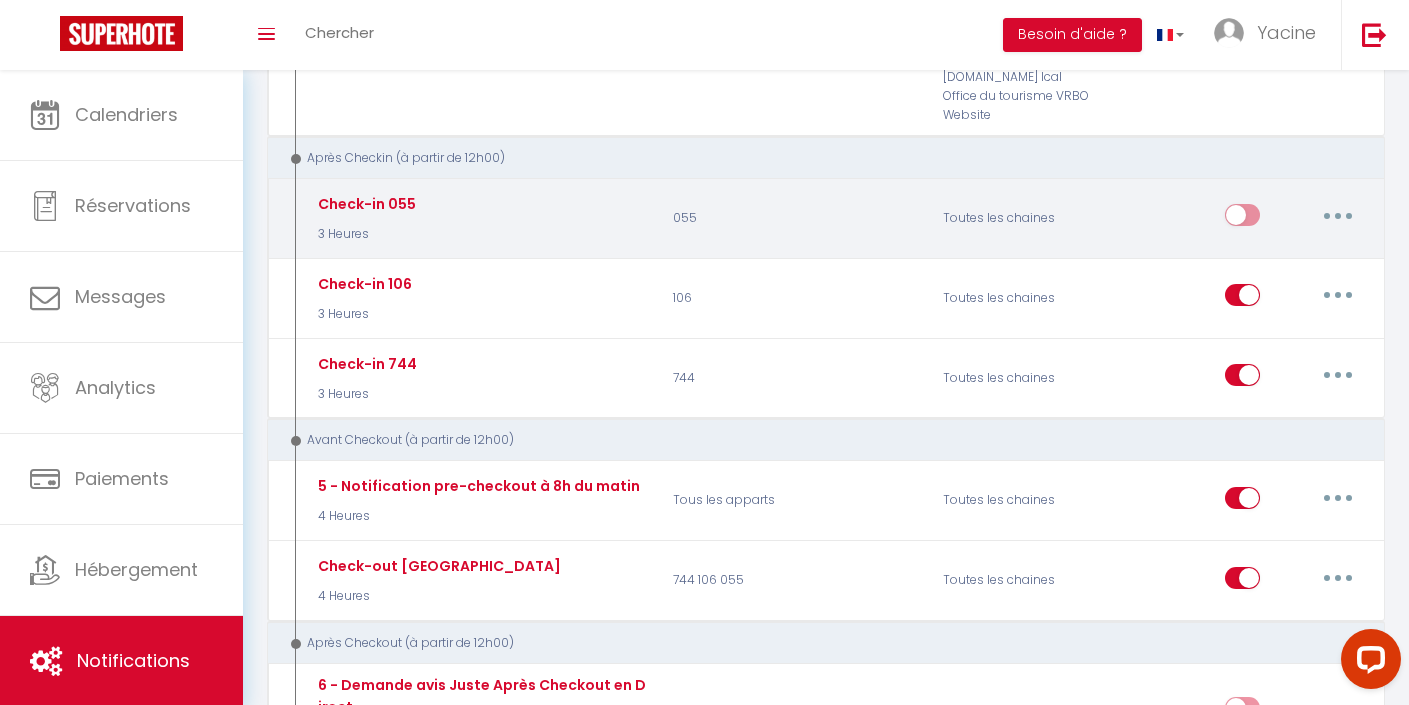 click at bounding box center (1338, 215) 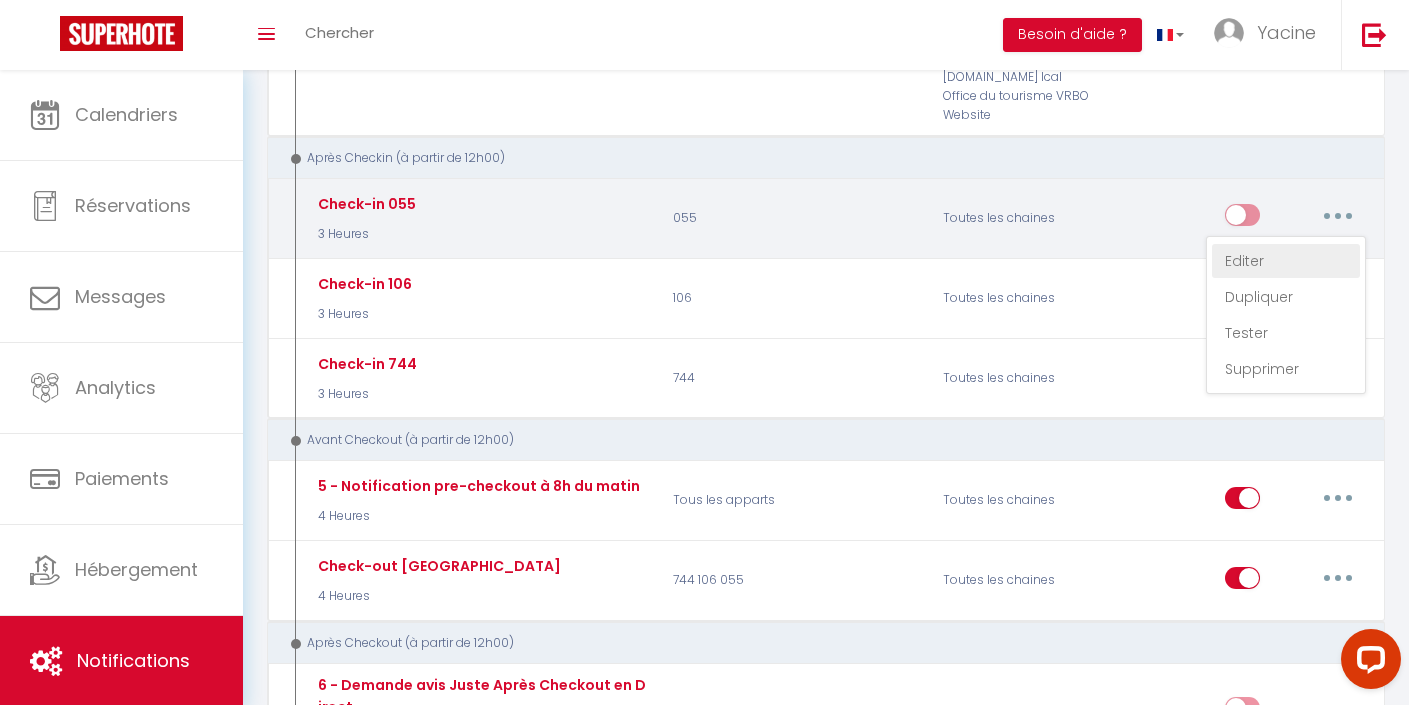 click on "Editer" at bounding box center [1286, 261] 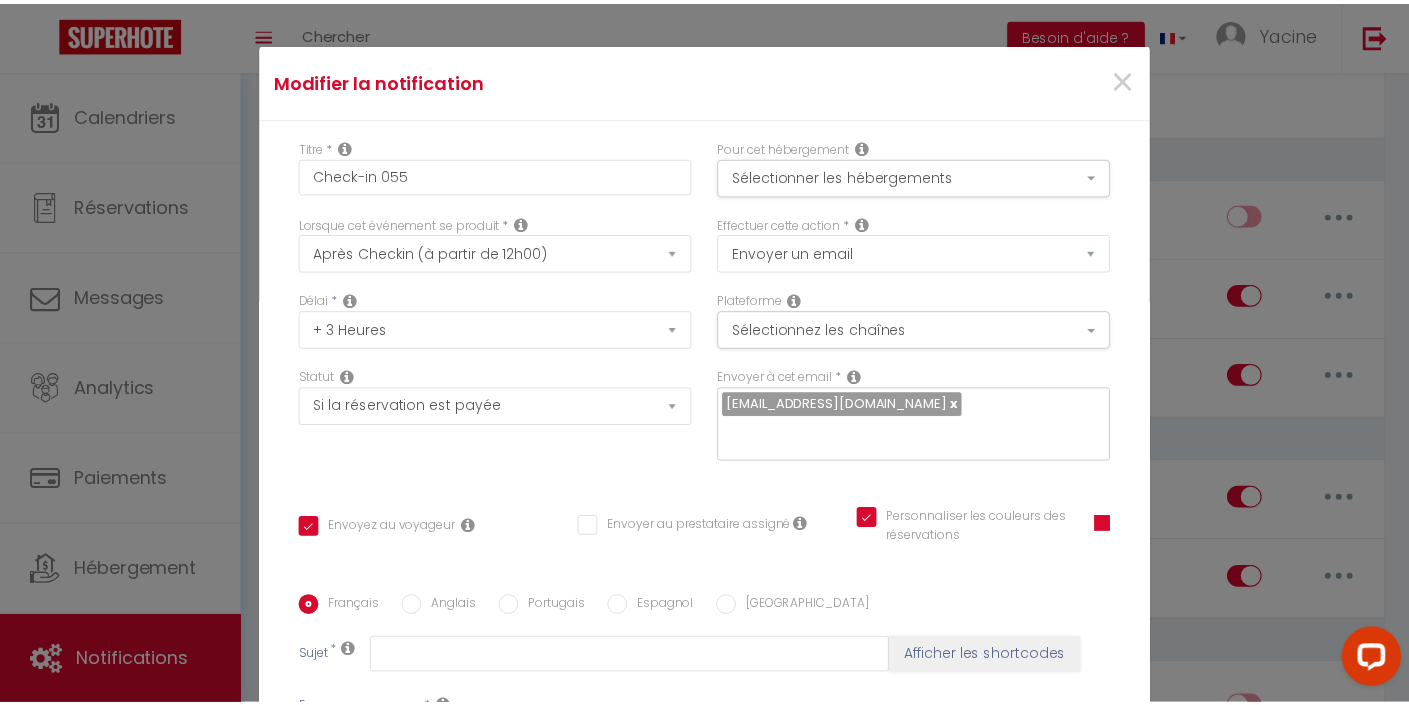 scroll, scrollTop: 0, scrollLeft: 0, axis: both 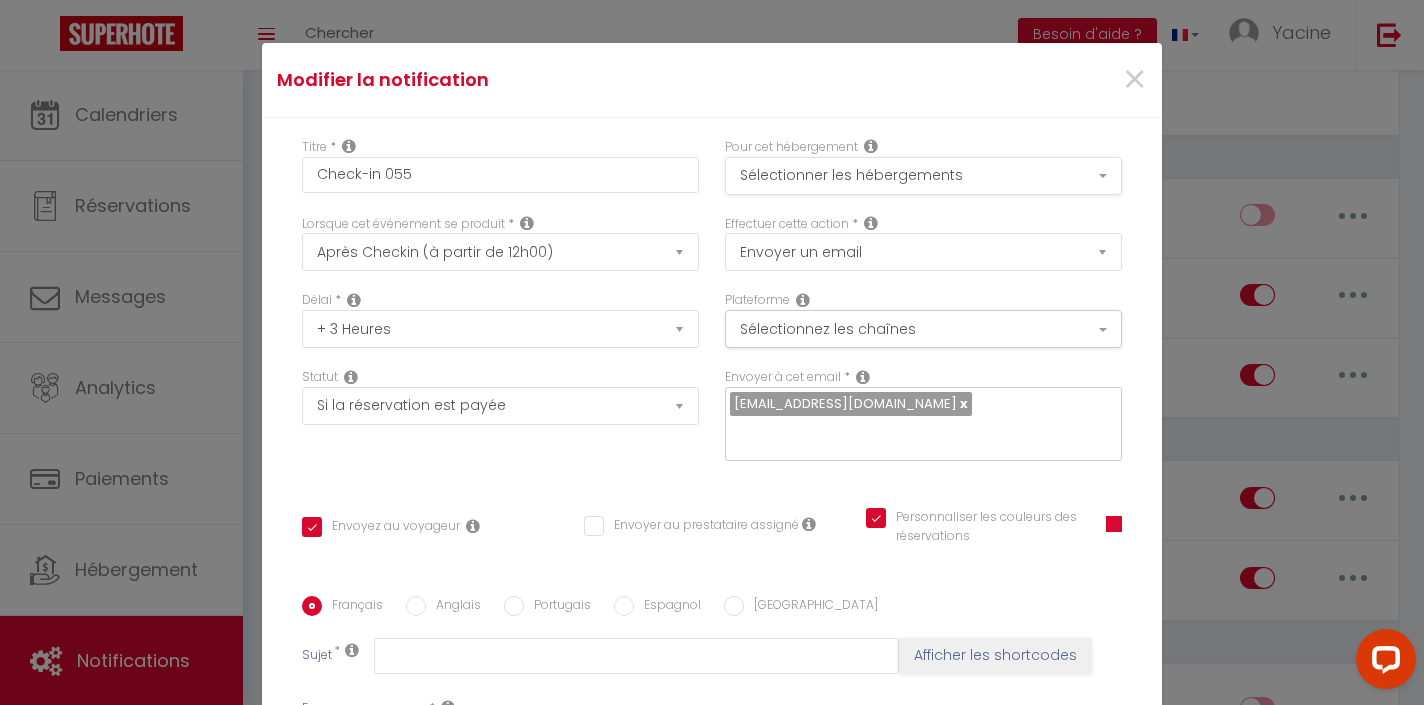 click on "Sélectionner les hébergements" at bounding box center [923, 176] 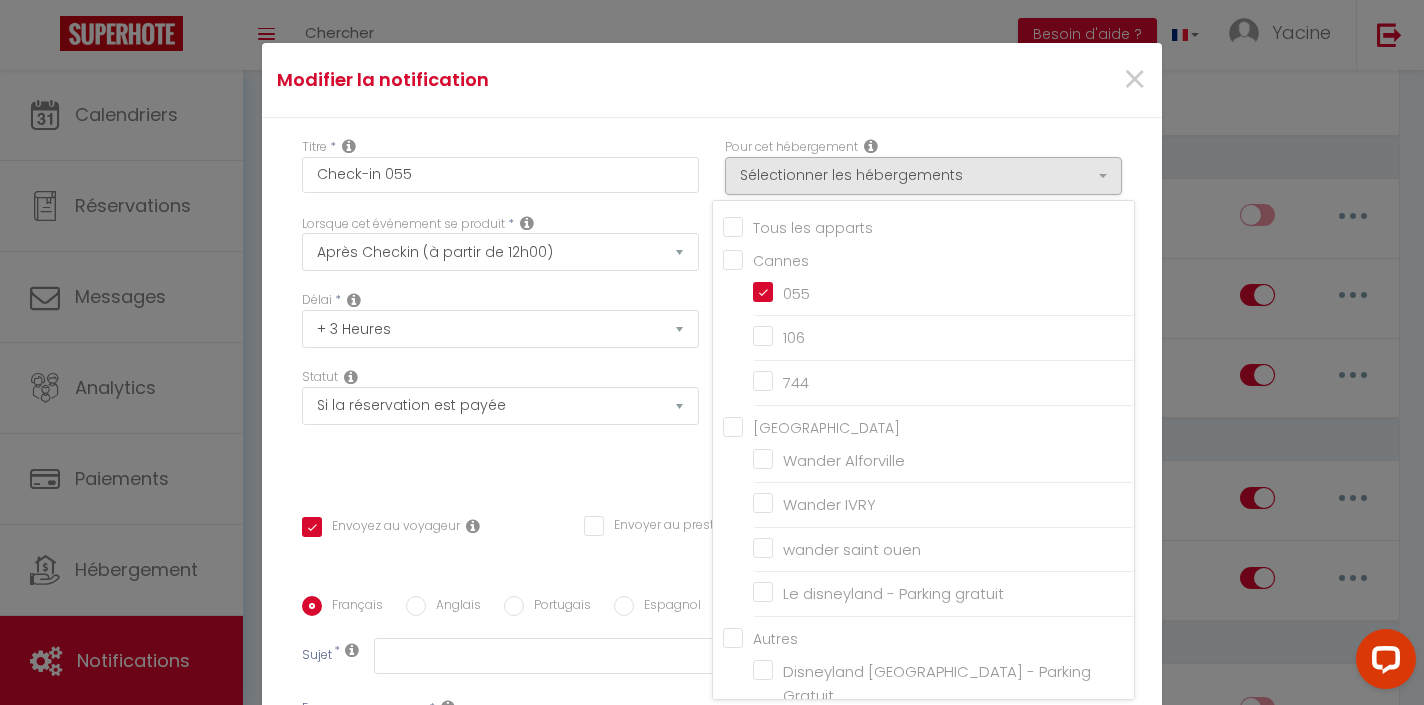 click on "Titre   *     Check-in 055   Pour cet hébergement
Sélectionner les hébergements
Tous les apparts
Cannes
055
106
744
[GEOGRAPHIC_DATA]
Wander [GEOGRAPHIC_DATA]
Wander IVRY
[GEOGRAPHIC_DATA]
Le [GEOGRAPHIC_DATA] gratuit" at bounding box center [712, 596] 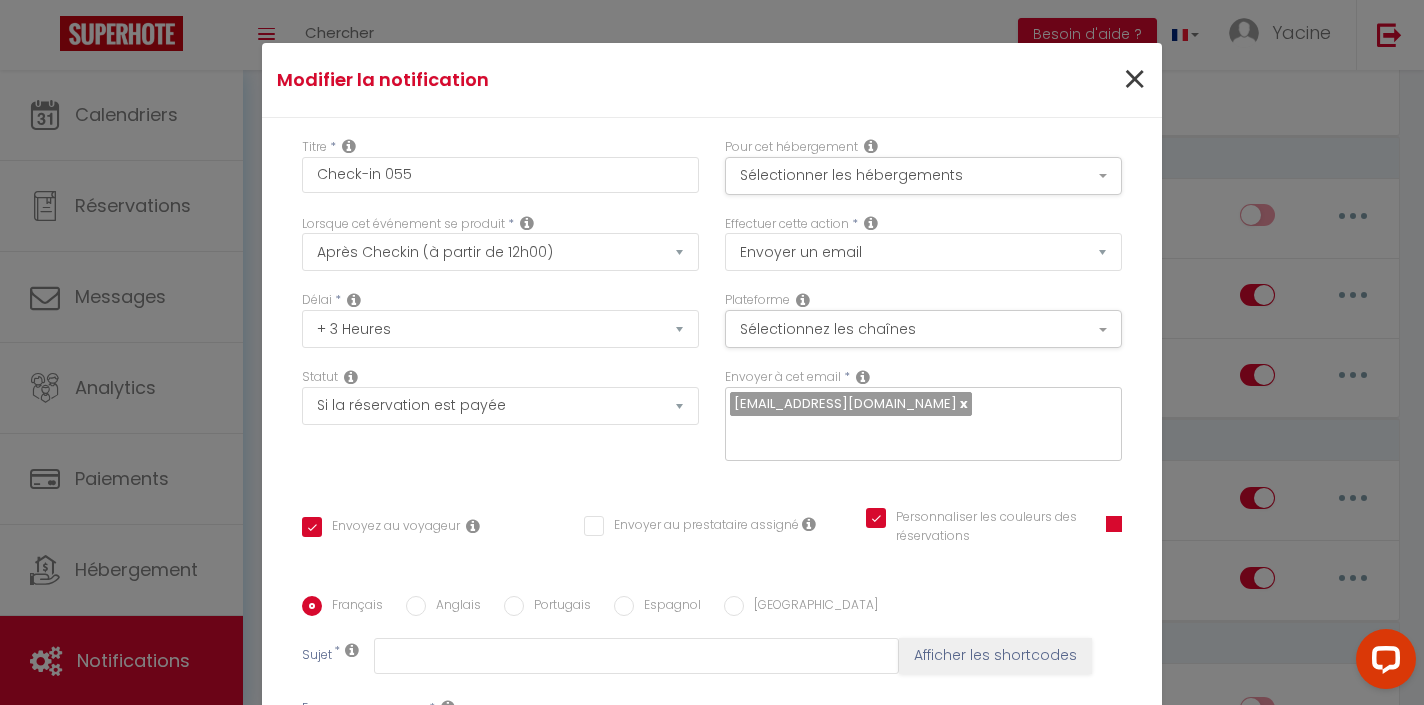 click on "×" at bounding box center [1134, 80] 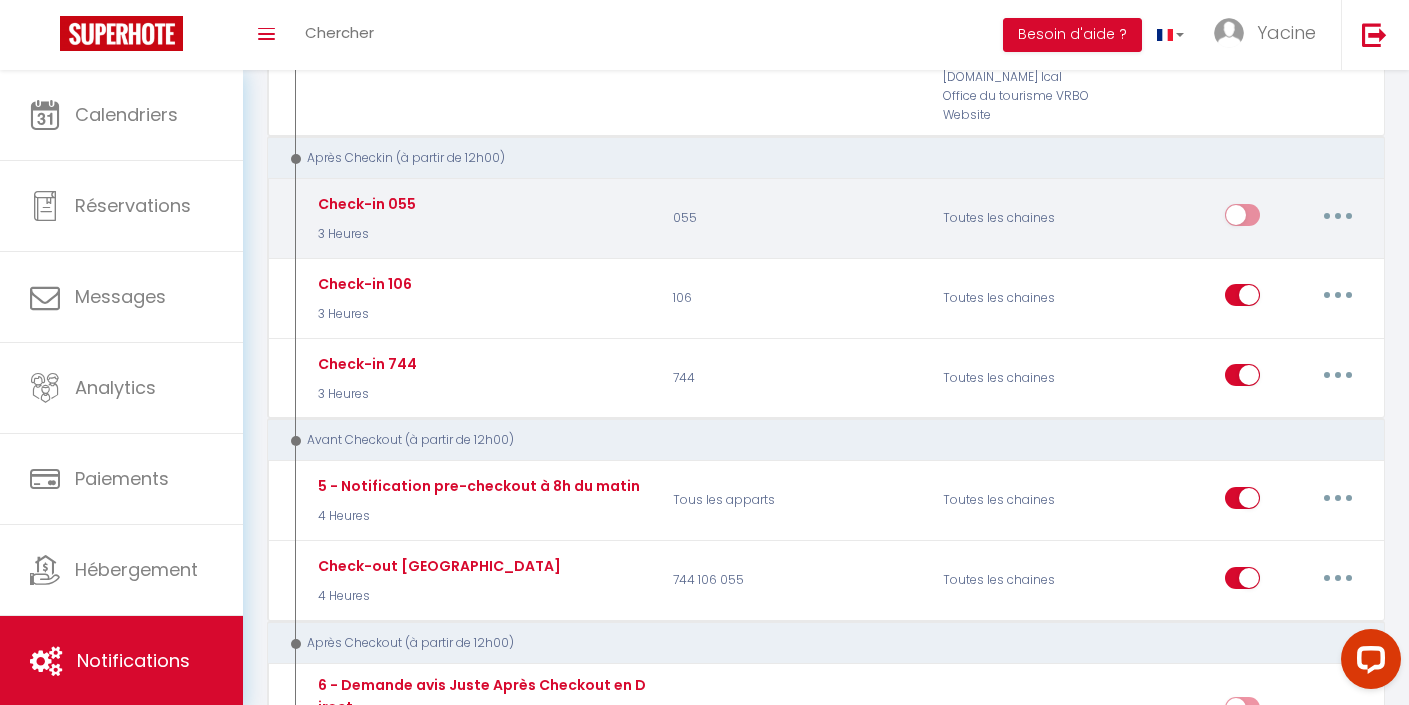 click at bounding box center (1242, 219) 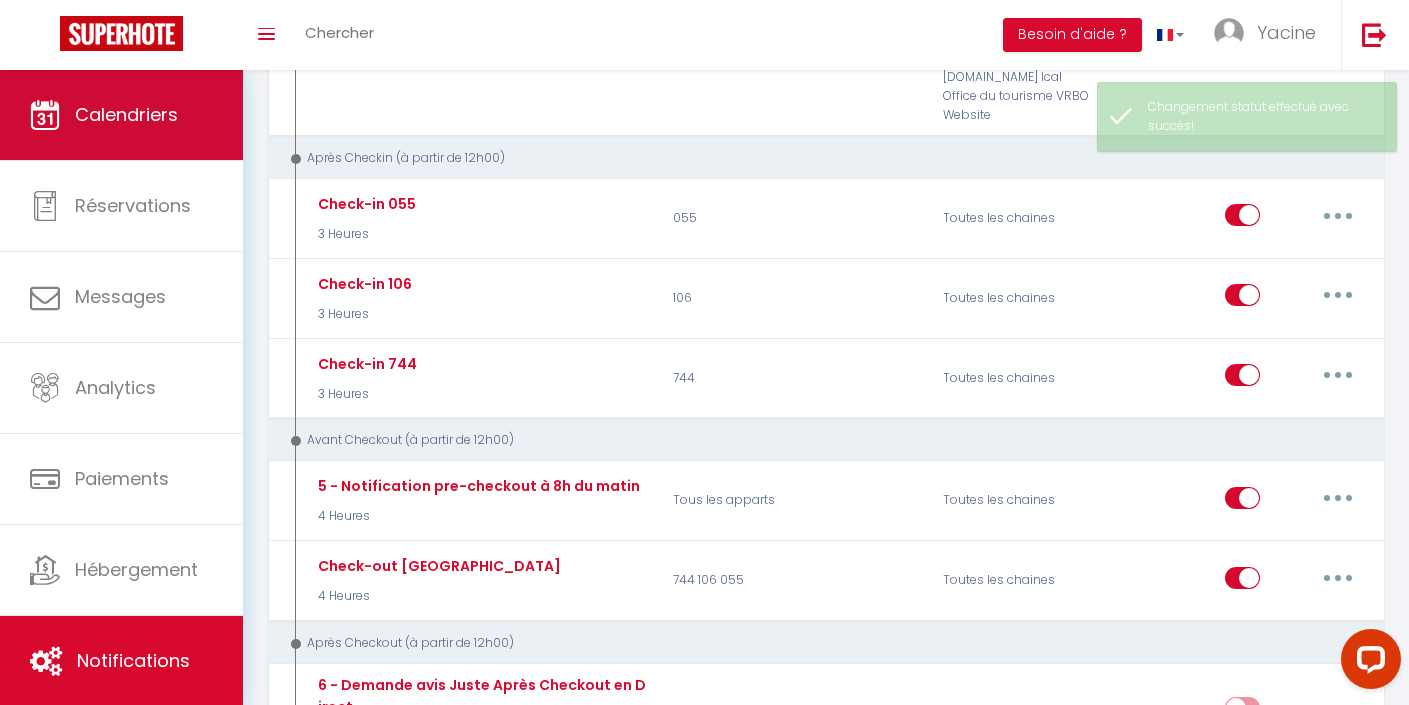 click on "Calendriers" at bounding box center (121, 115) 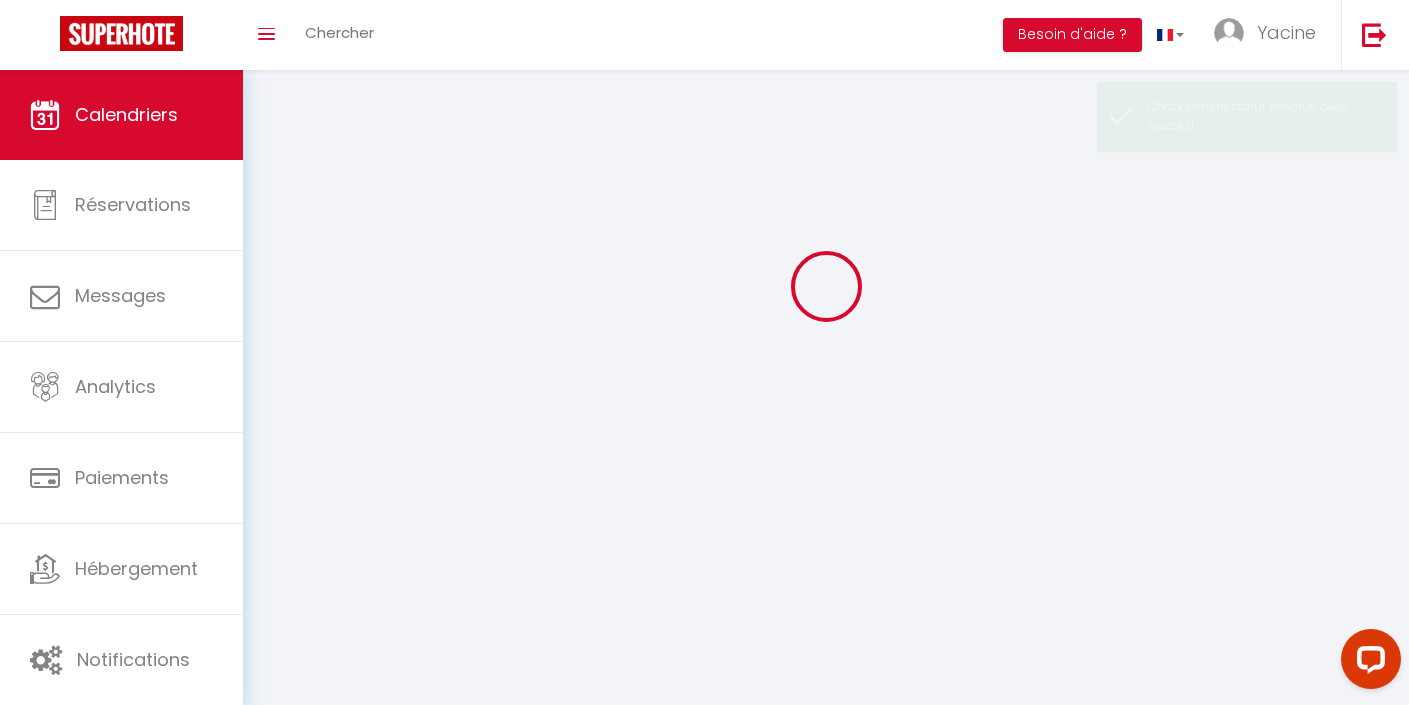 scroll, scrollTop: 0, scrollLeft: 0, axis: both 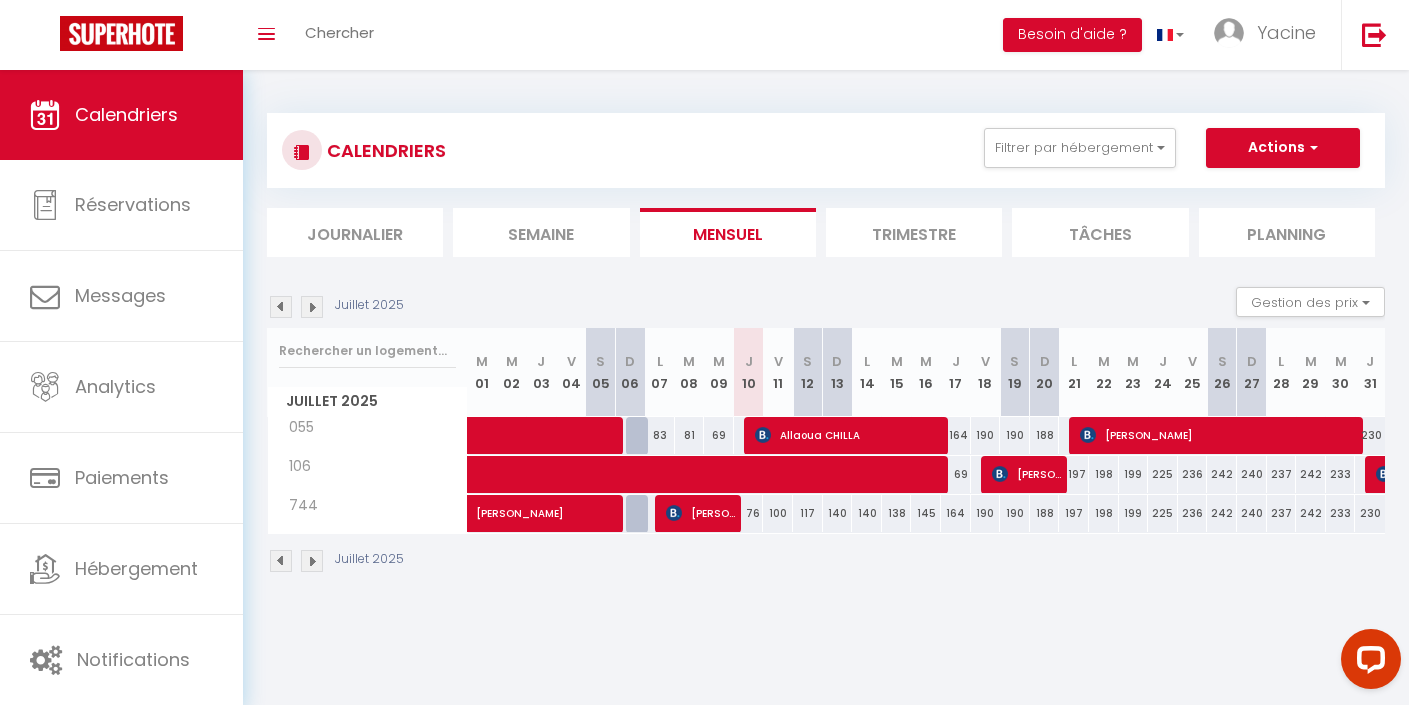click on "Allaoua CHILLA" at bounding box center (850, 435) 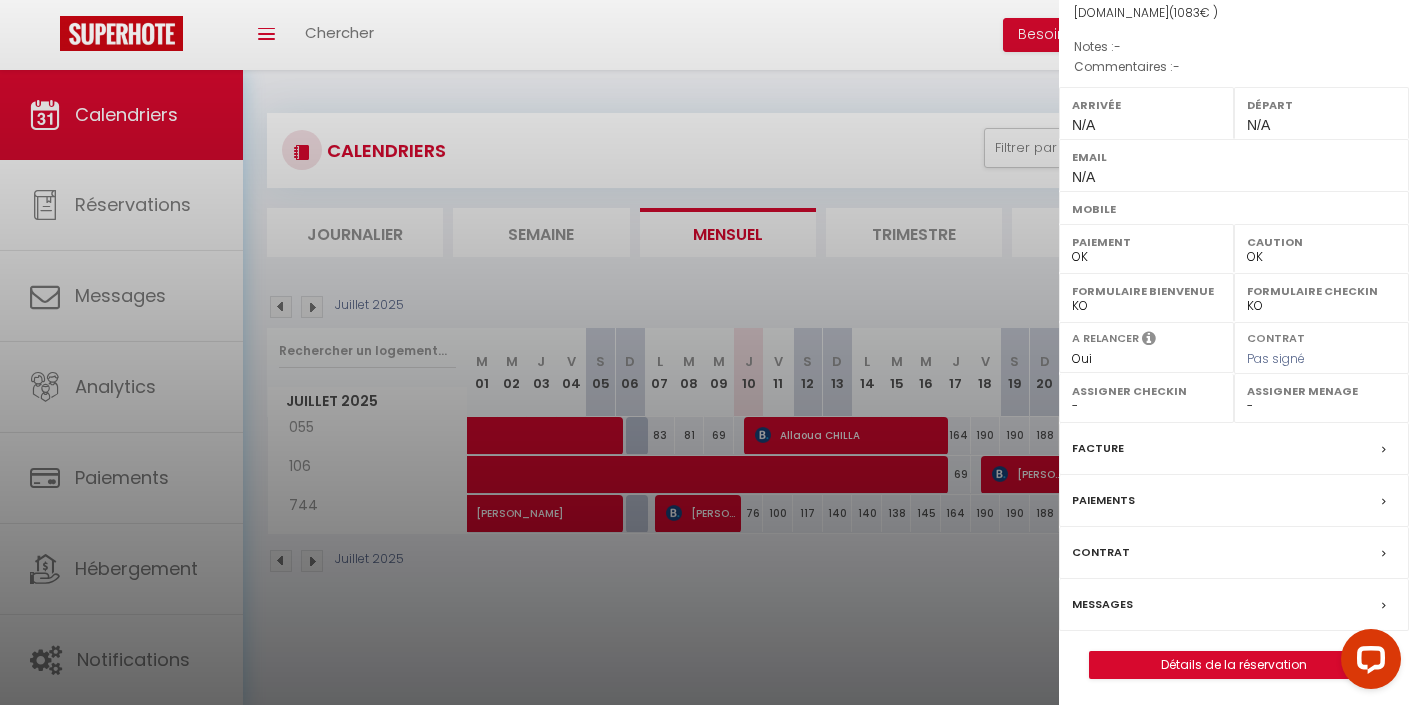 scroll, scrollTop: 203, scrollLeft: 0, axis: vertical 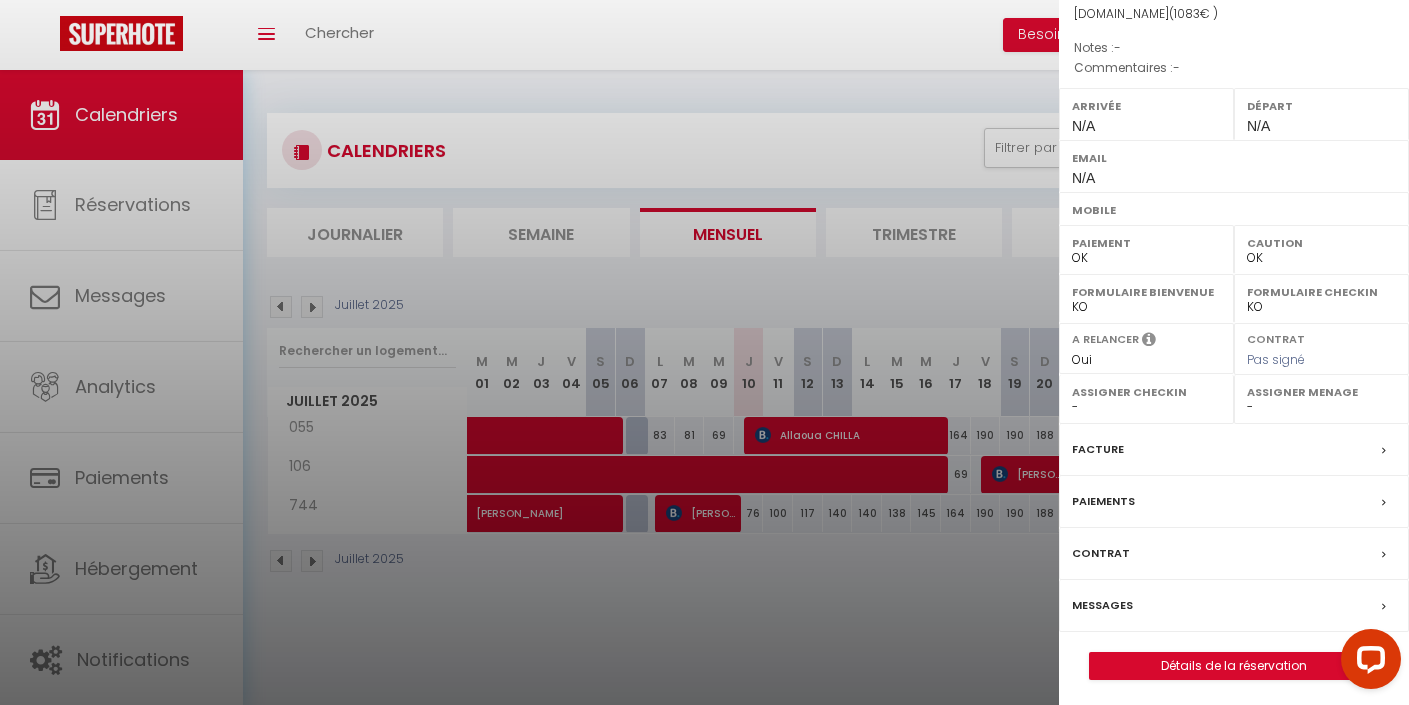 click on "Paiements" at bounding box center [1103, 501] 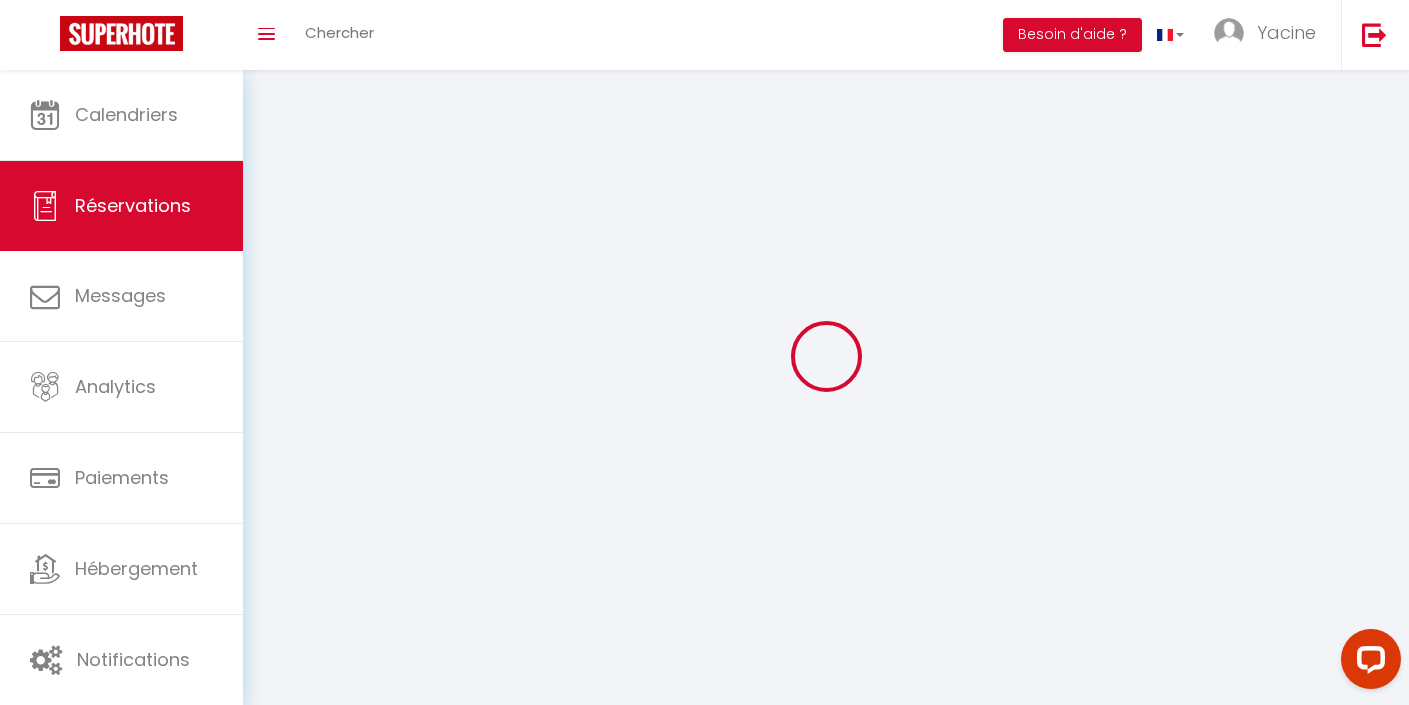 select 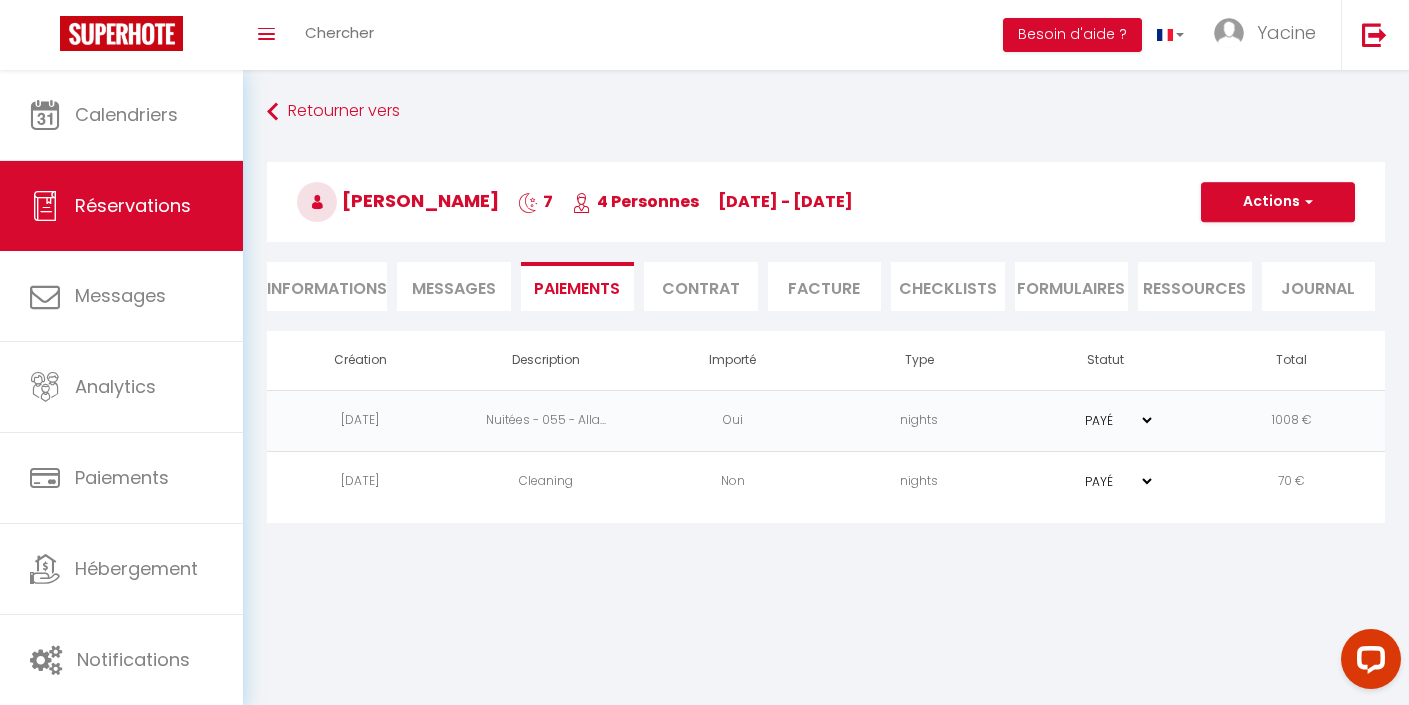 click on "Coaching SuperHote ce soir à 18h00, pour participer:  [URL][DOMAIN_NAME][SECURITY_DATA]   ×     Toggle navigation       Toggle Search     Toggle menubar     Chercher   BUTTON
Besoin d'aide ?
Yacine   Paramètres        Équipe     Résultat de la recherche   Aucun résultat     Calendriers     Réservations     Messages     Analytics      Paiements     Hébergement     Notifications                 Résultat de la recherche   Id   Appart   Voyageur    Checkin   Checkout   Nuits   Pers.   Plateforme   Statut     Résultat de la recherche   Aucun résultat            Retourner vers    [PERSON_NAME]   7    4 Personnes
[DATE] - [DATE]
Actions
Enregistrer   Dupliquer   Supprimer
Actions
Enregistrer   Aperçu et éditer   Envoyer la facture   Copier le lien" at bounding box center (704, 422) 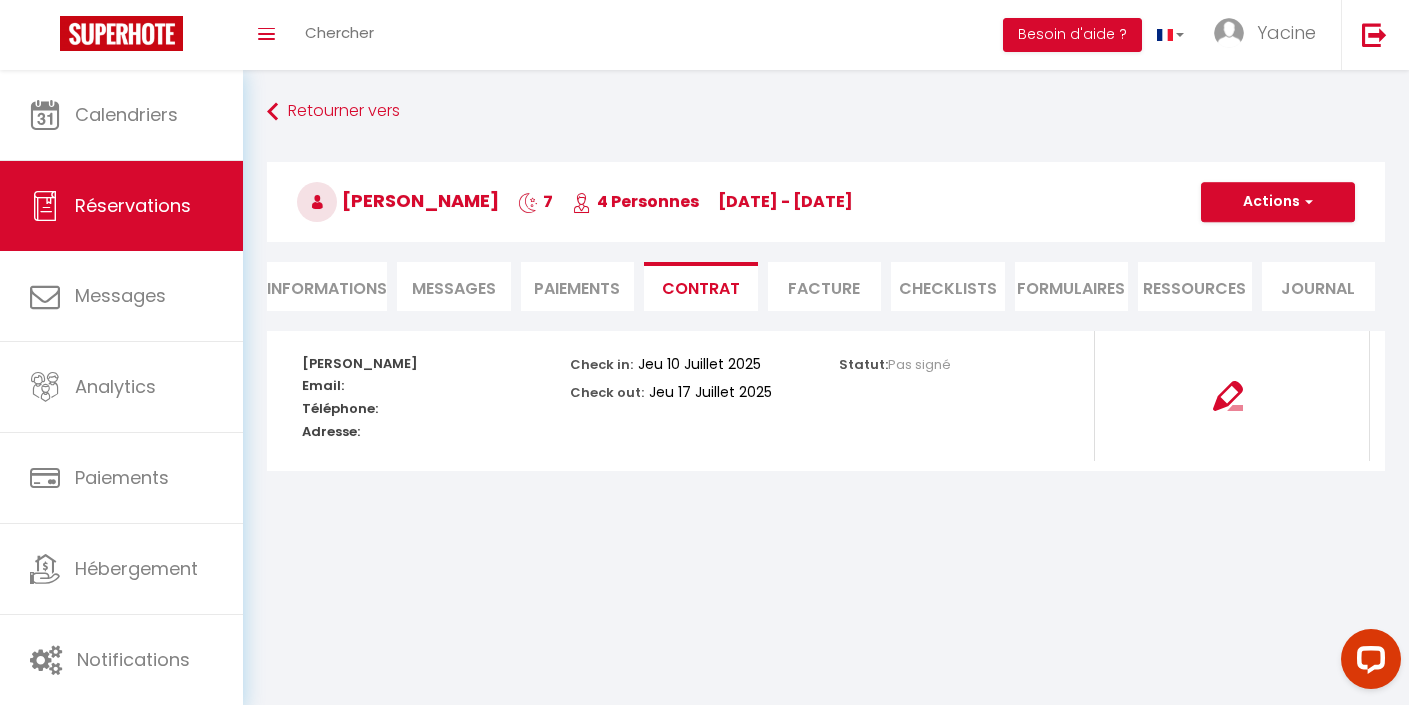 click on "Paiements" at bounding box center [578, 286] 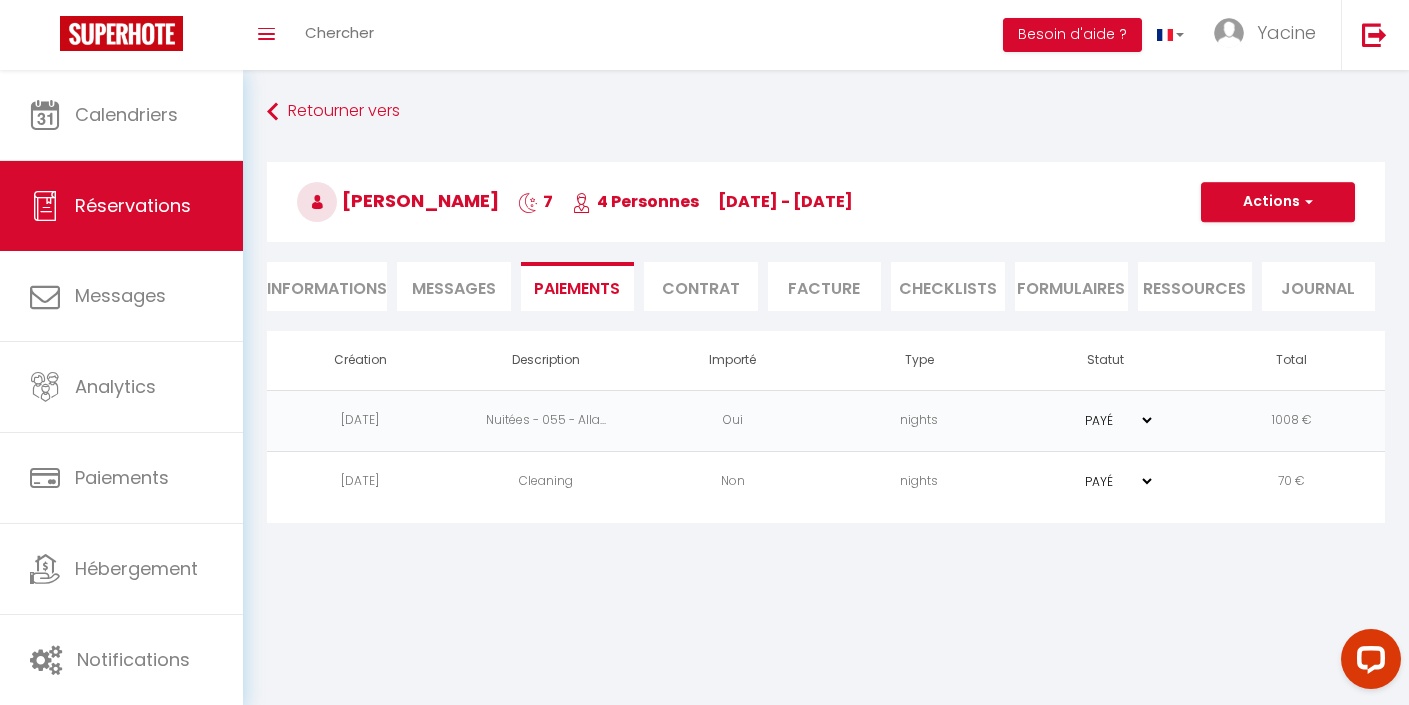 click on "Messages" at bounding box center [454, 288] 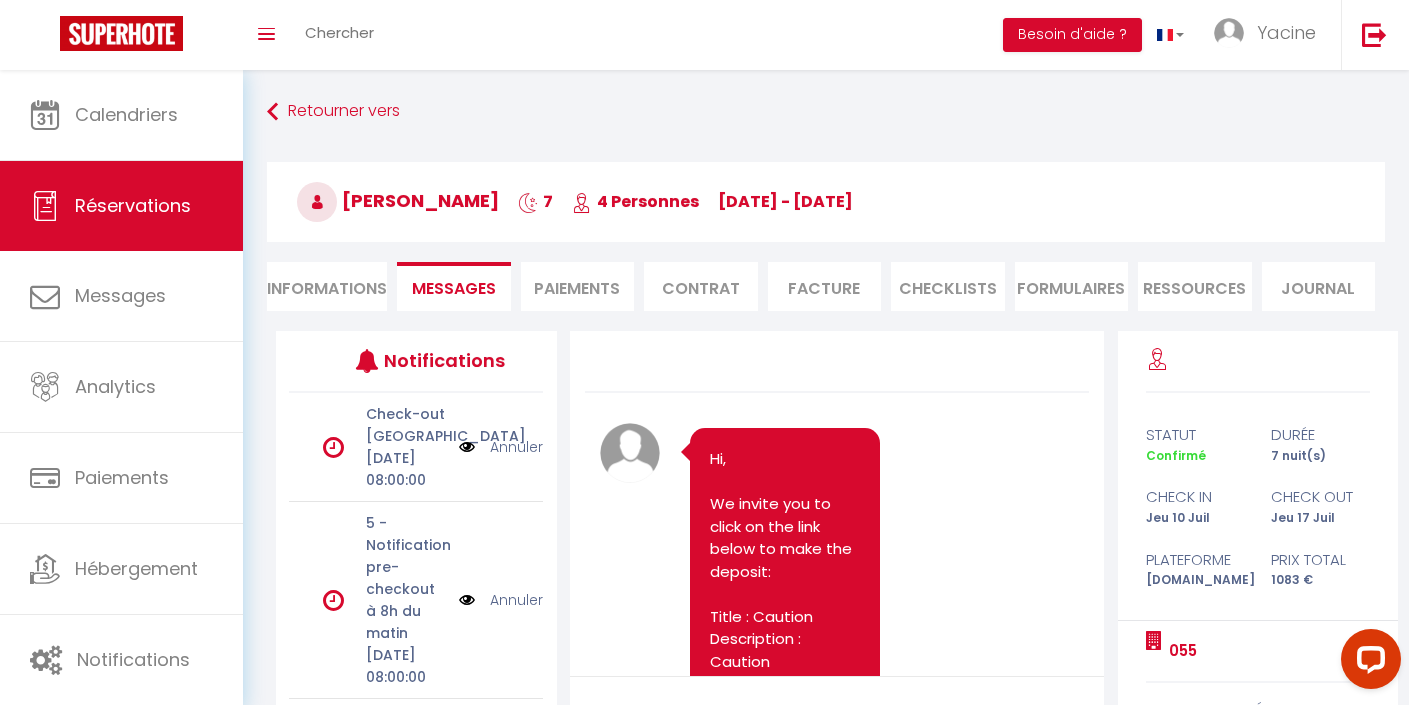 click on "Informations" at bounding box center (327, 286) 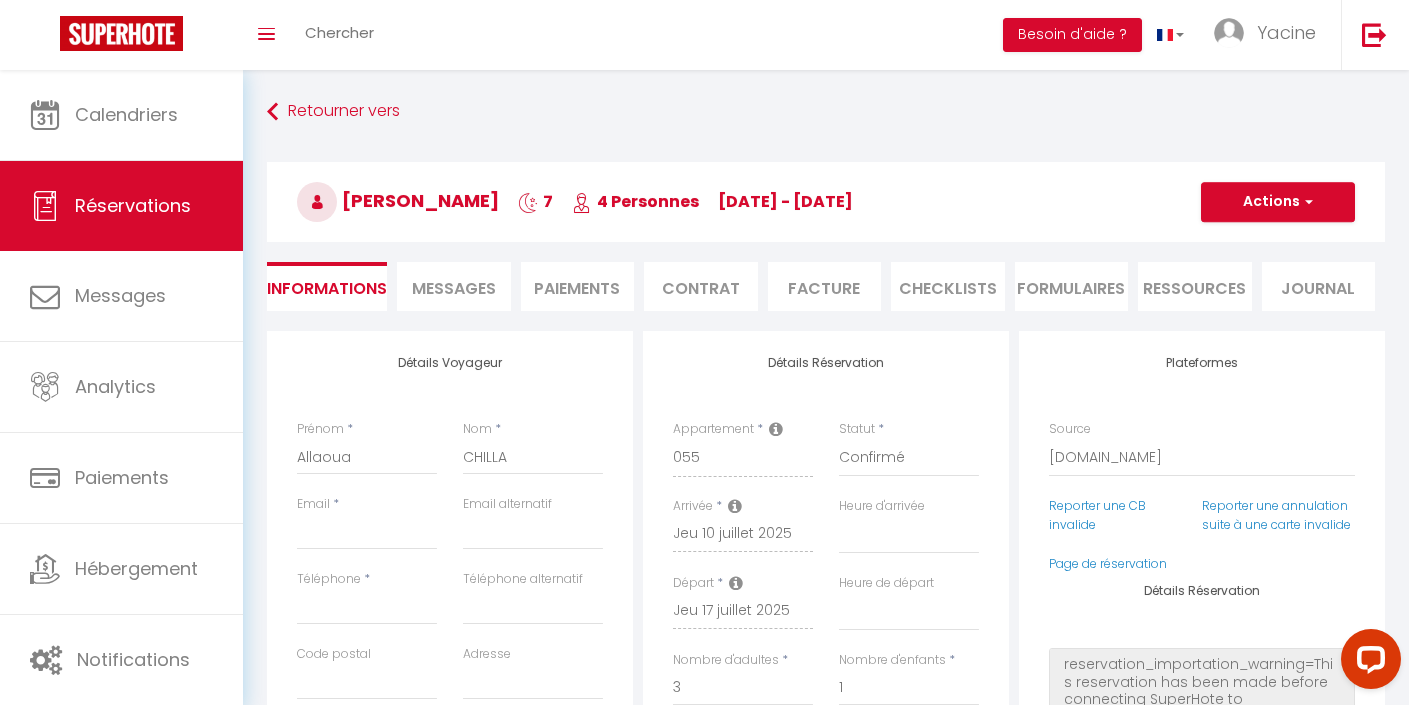 select 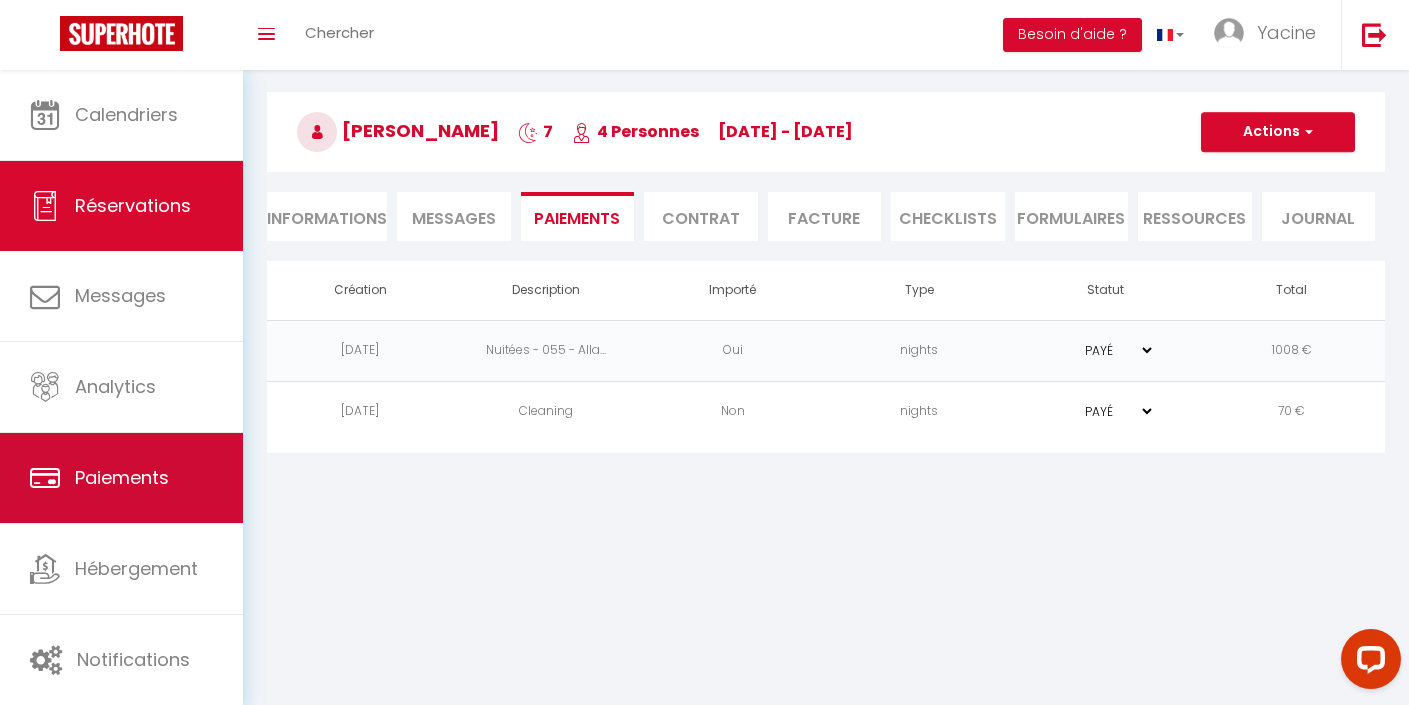scroll, scrollTop: 70, scrollLeft: 0, axis: vertical 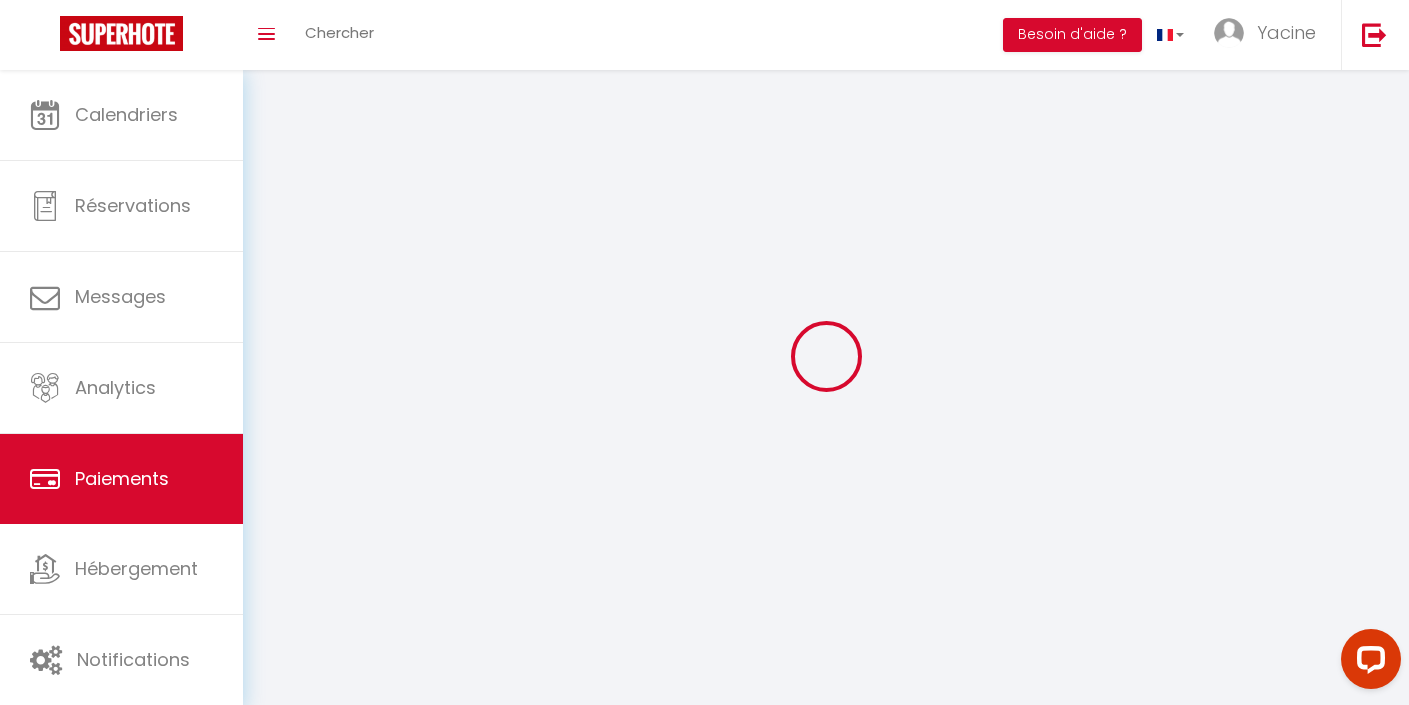 select on "2" 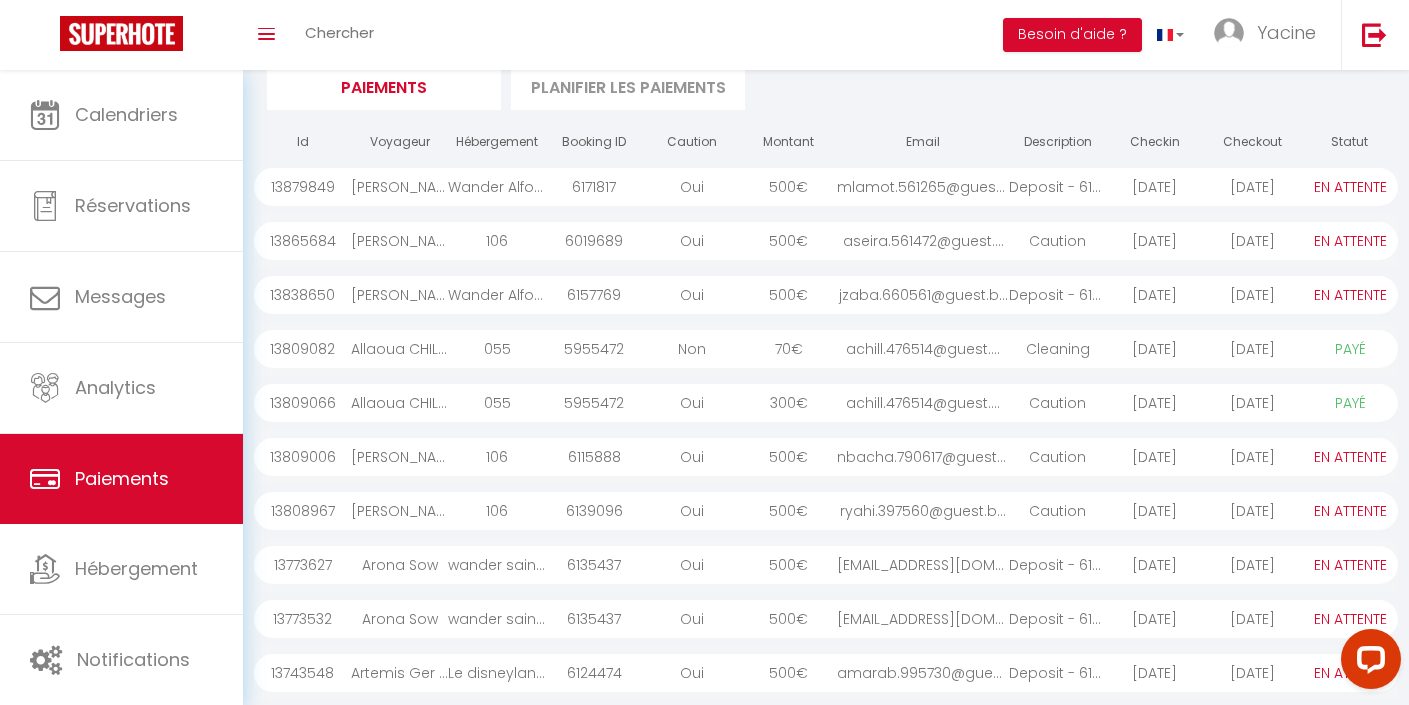 scroll, scrollTop: 163, scrollLeft: 0, axis: vertical 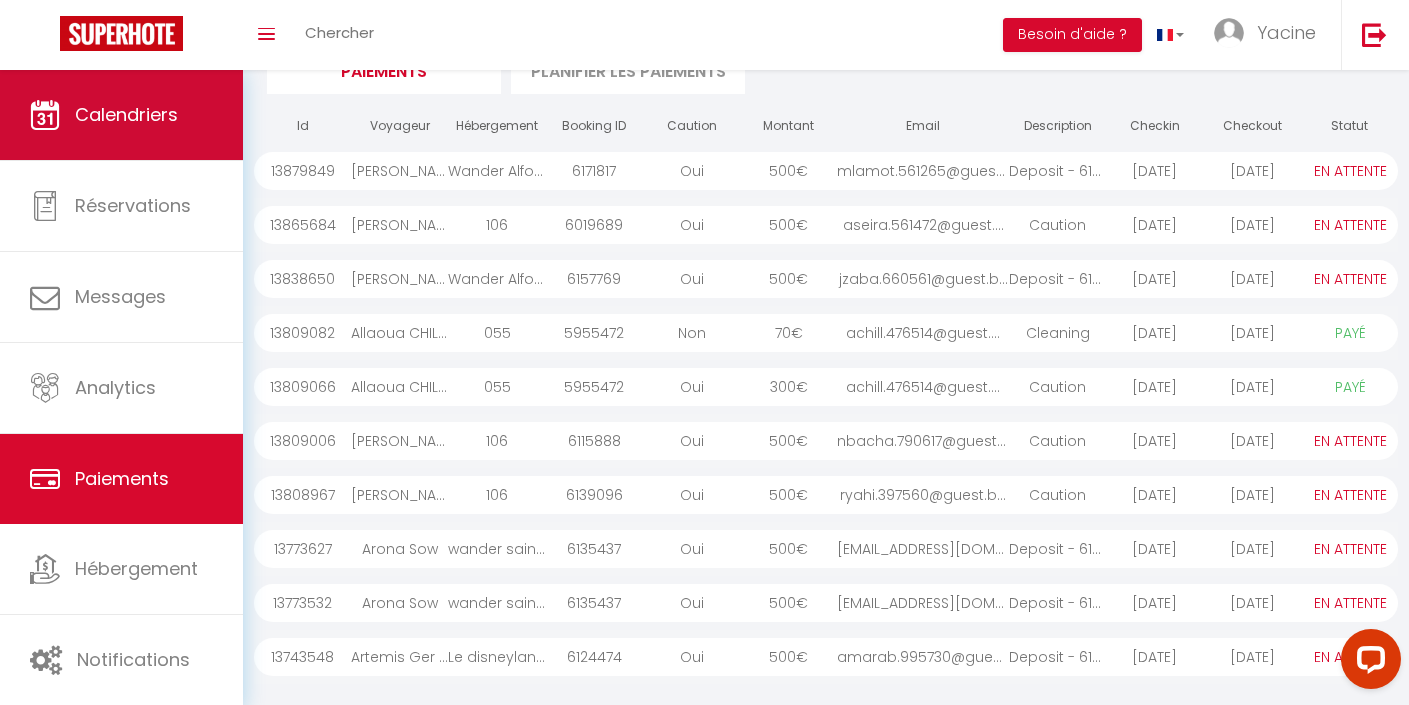 click on "Calendriers" at bounding box center (121, 115) 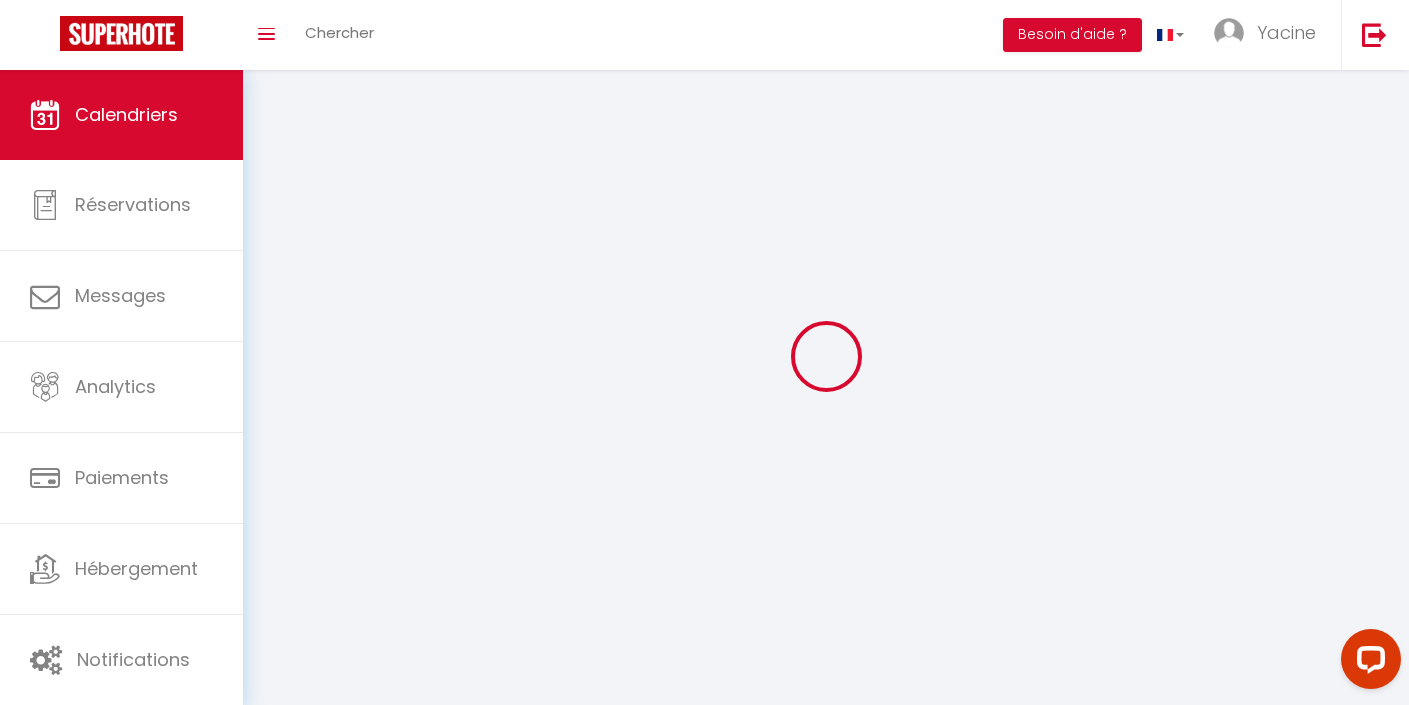 select 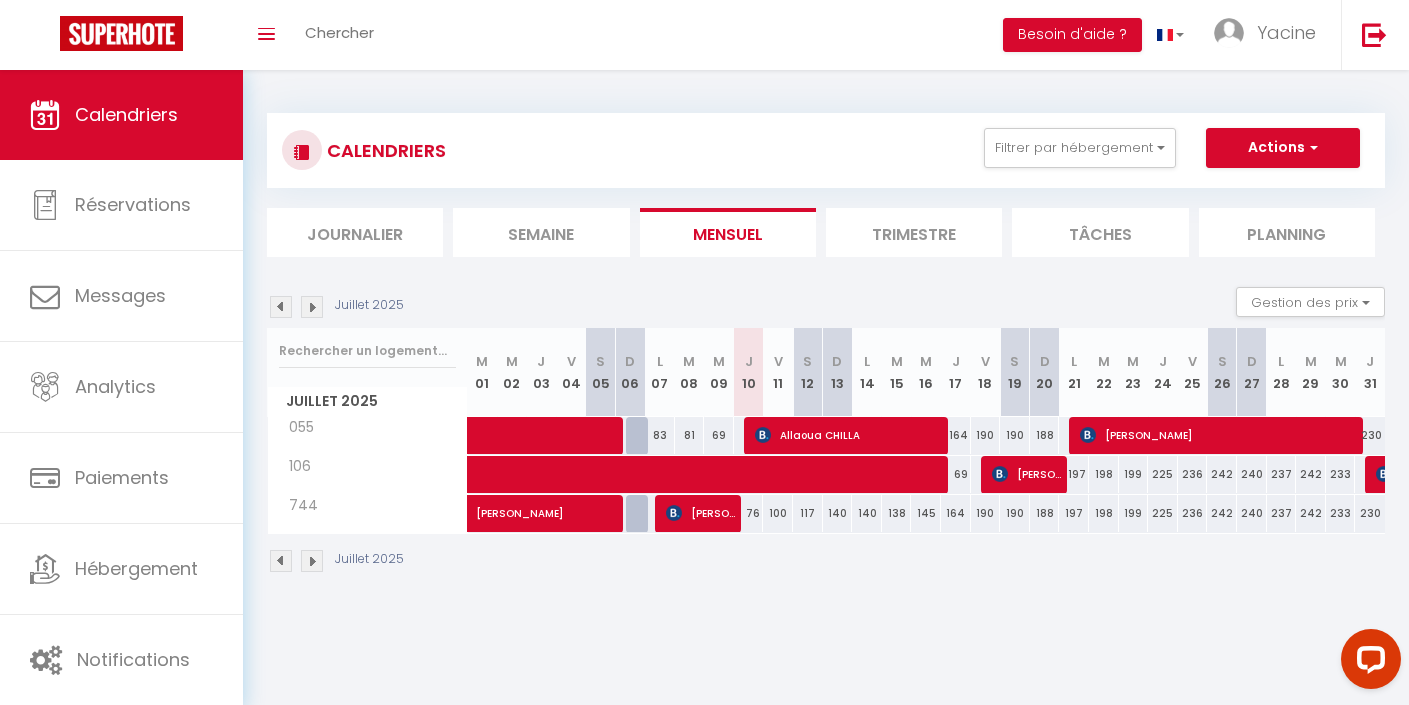 click on "Allaoua CHILLA" at bounding box center [850, 435] 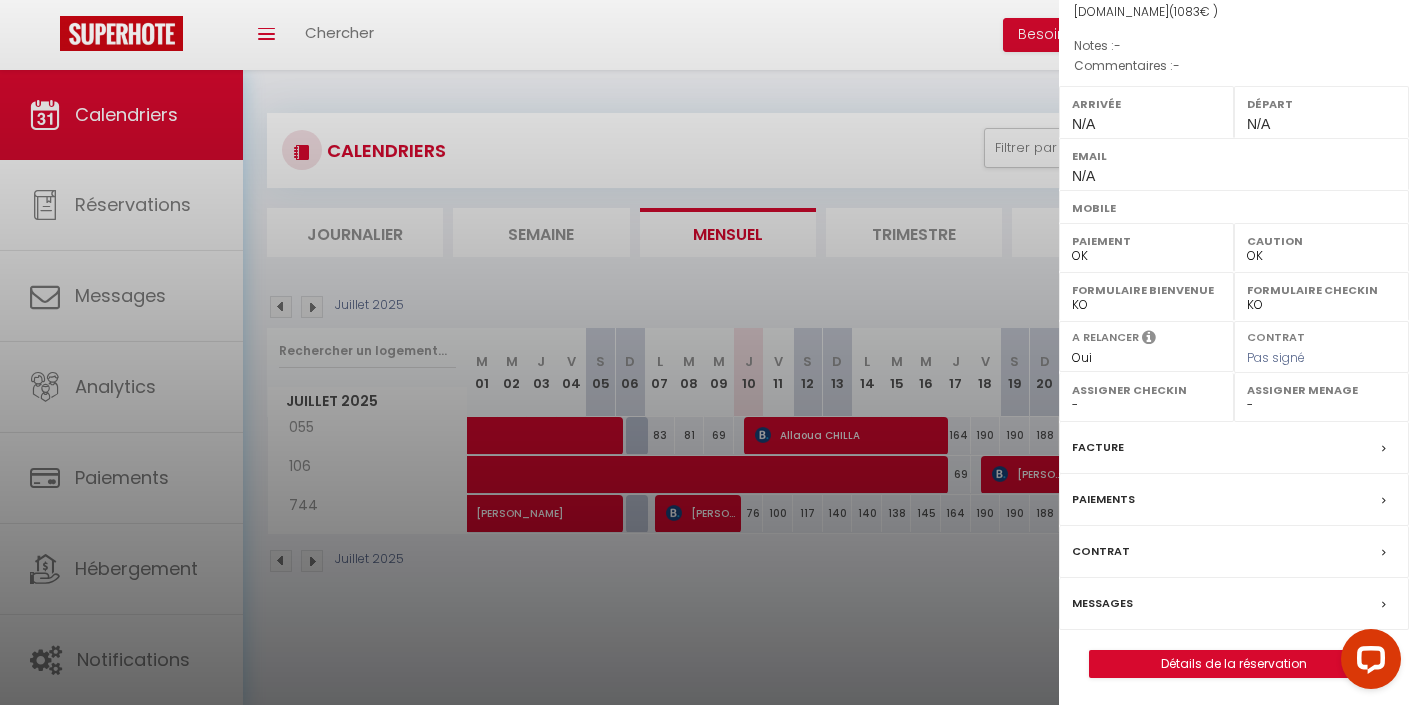 scroll, scrollTop: 203, scrollLeft: 0, axis: vertical 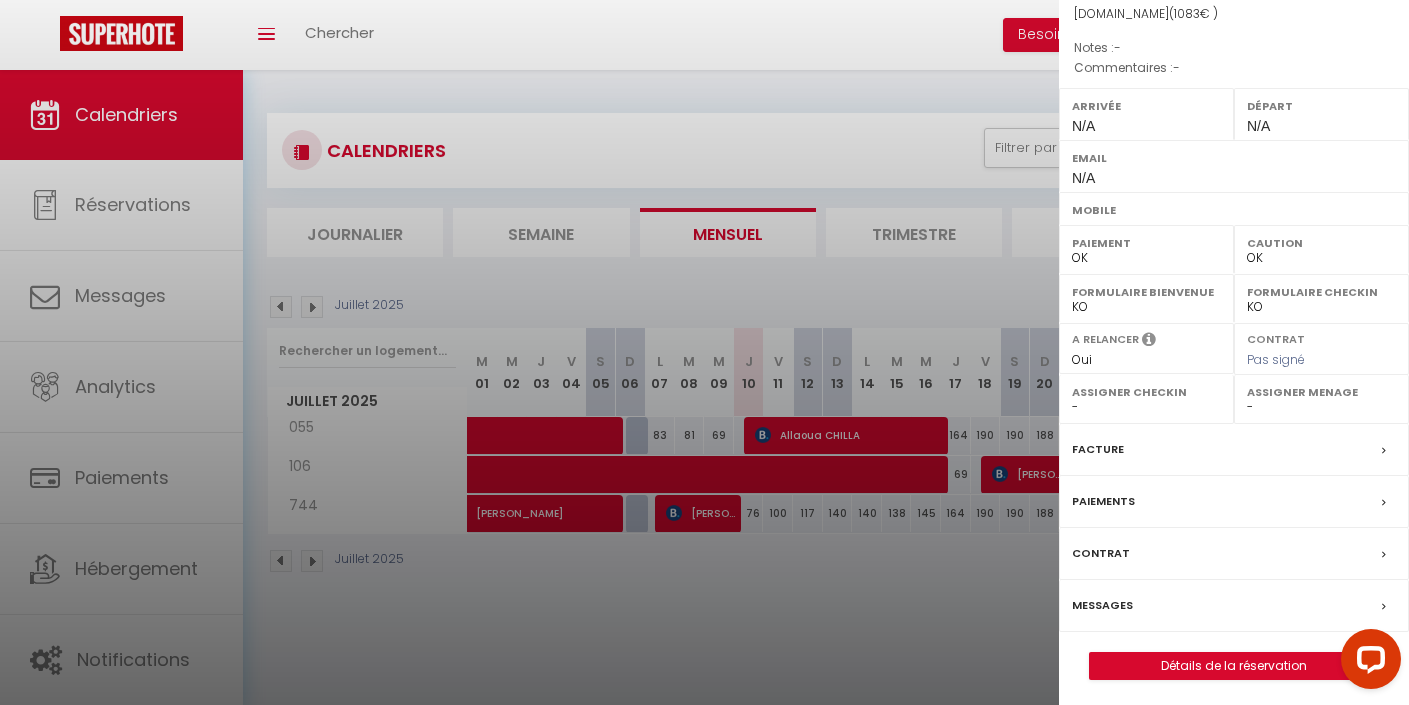 click on "Messages" at bounding box center [1102, 605] 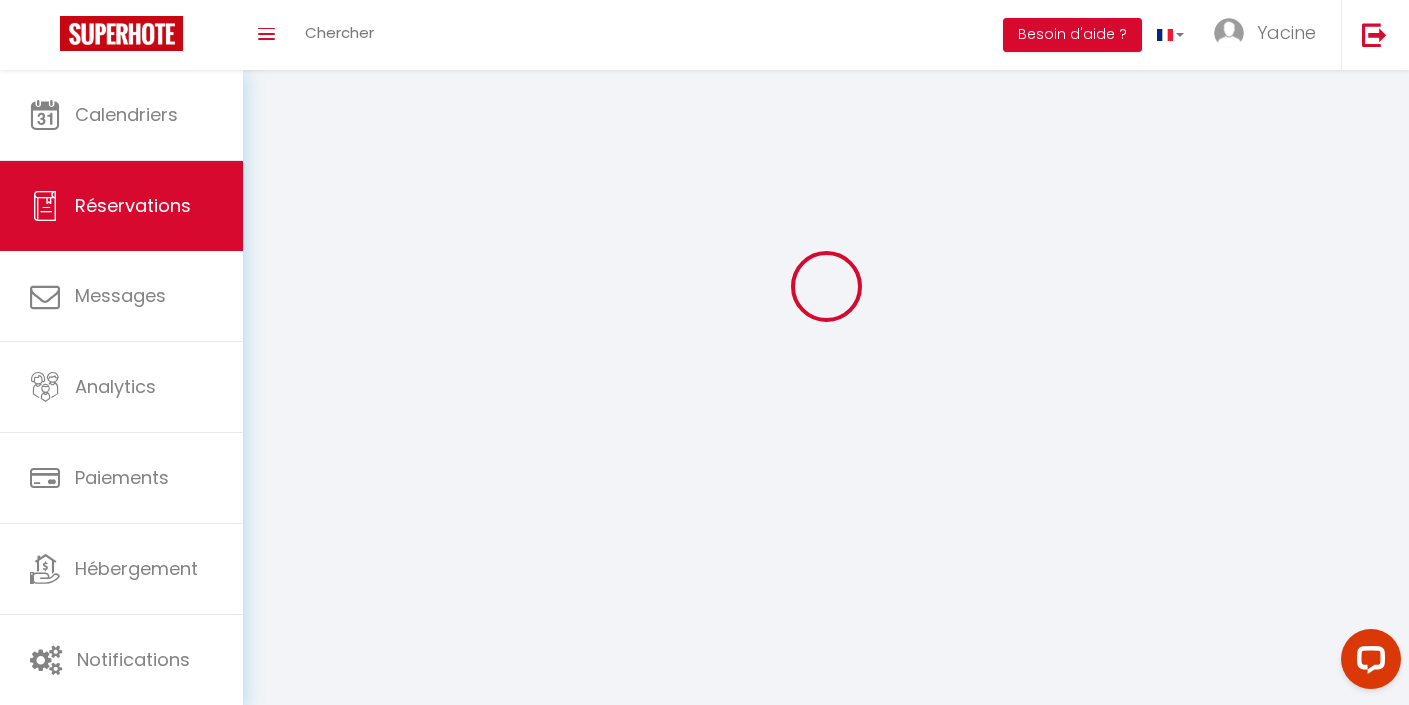 scroll, scrollTop: 70, scrollLeft: 0, axis: vertical 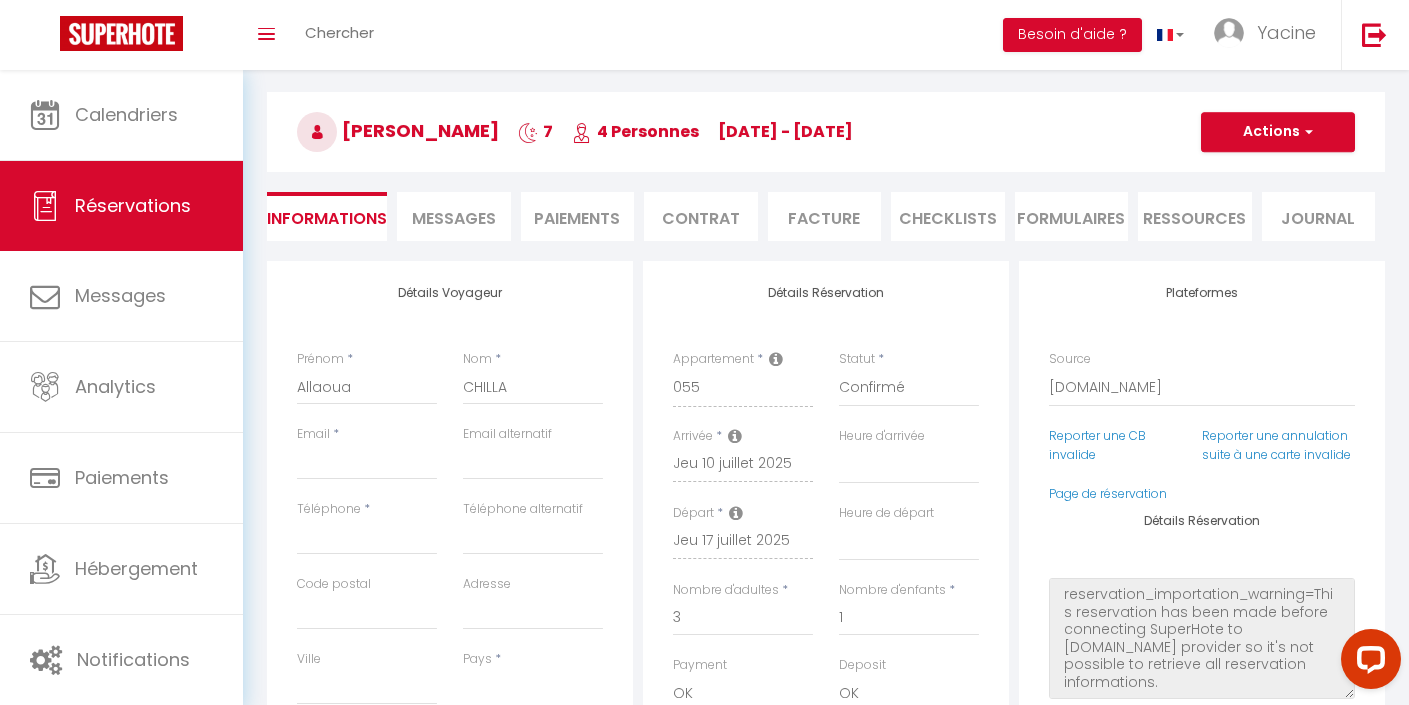 select 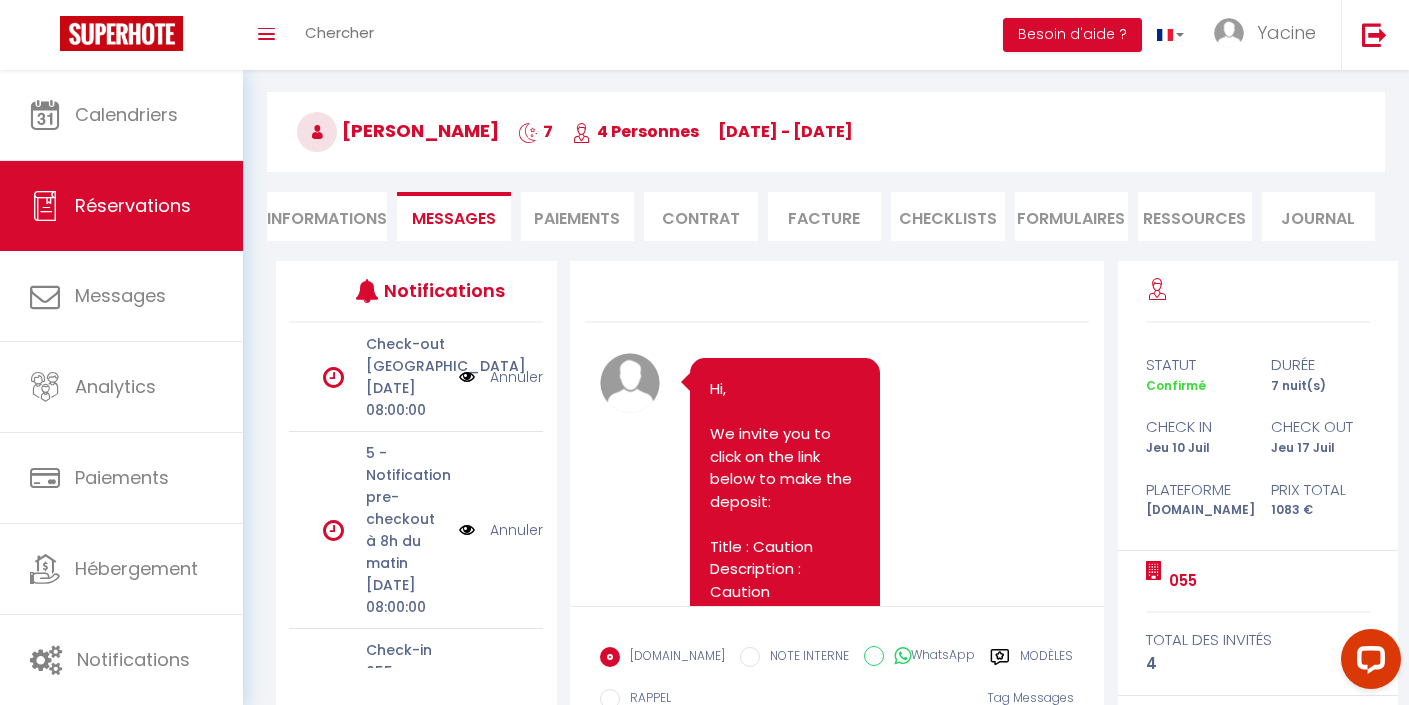 scroll, scrollTop: 3539, scrollLeft: 0, axis: vertical 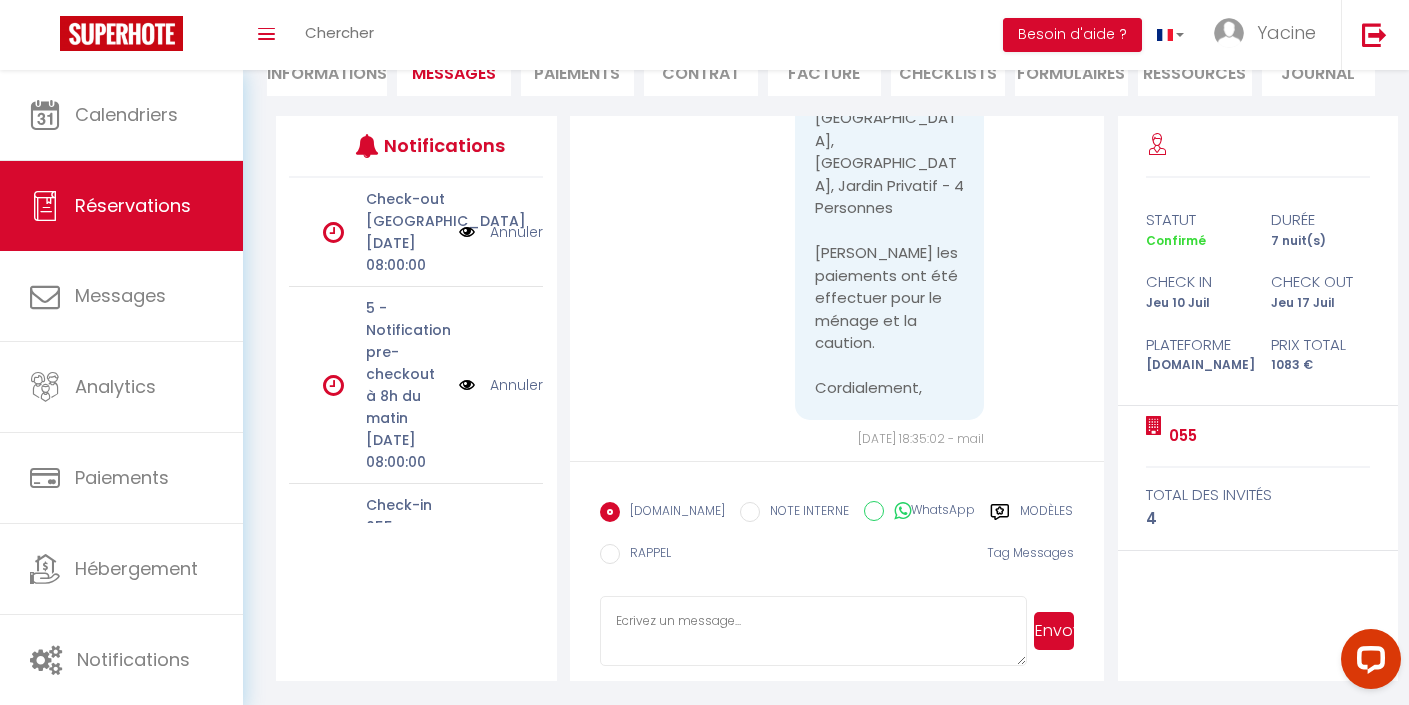 click at bounding box center (813, 631) 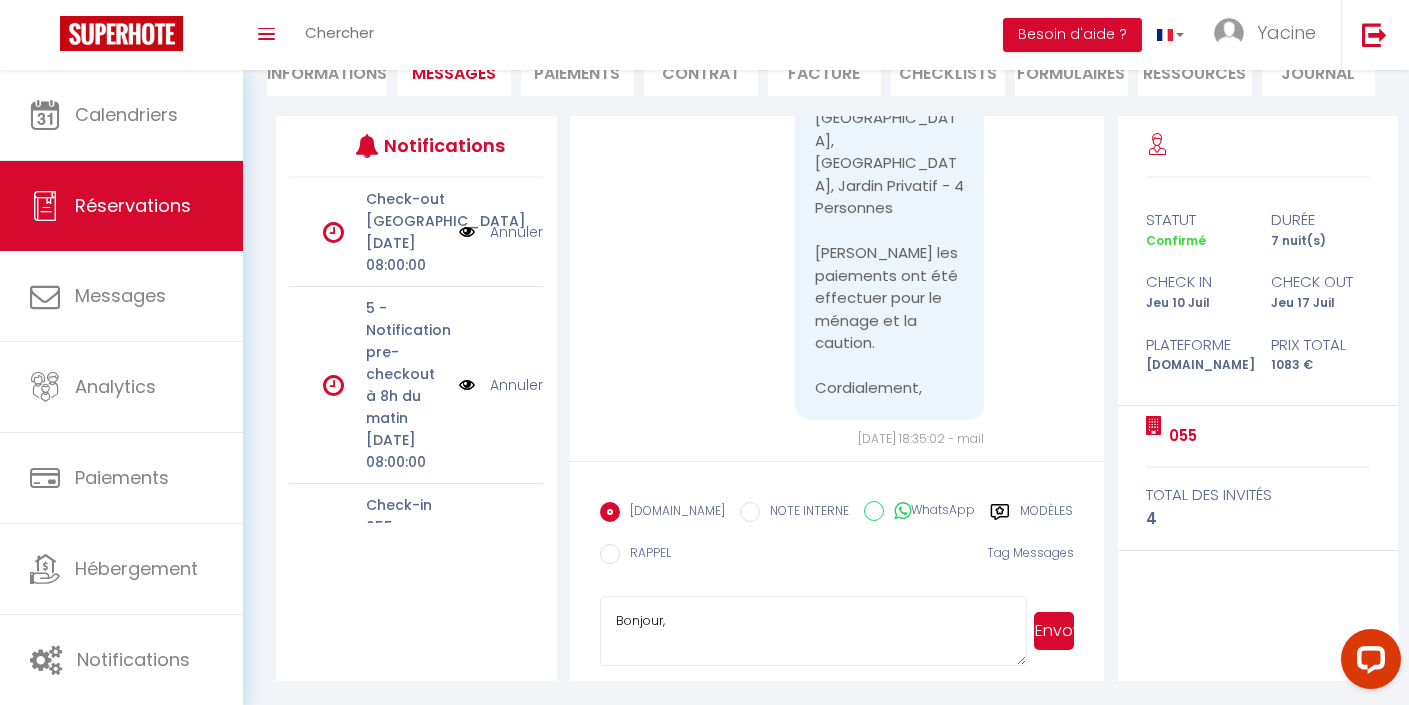 scroll, scrollTop: 1, scrollLeft: 0, axis: vertical 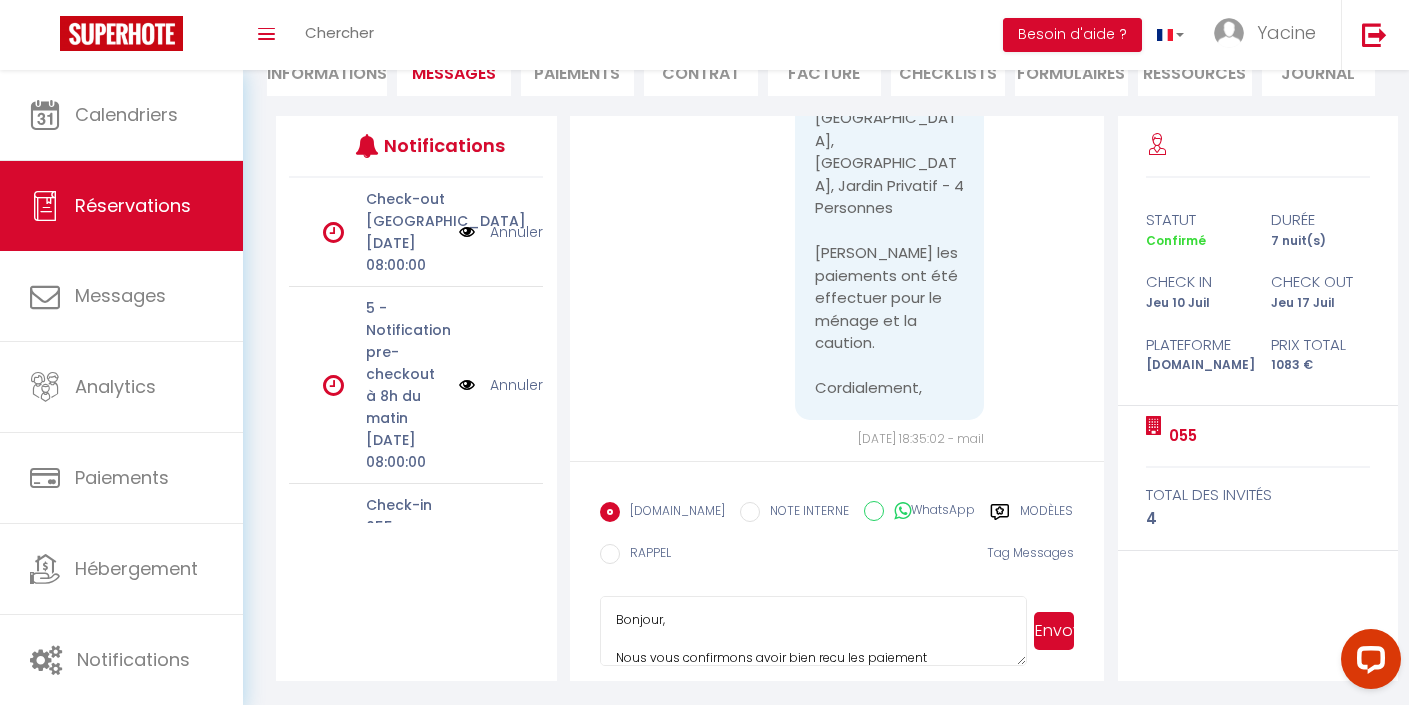 drag, startPoint x: 738, startPoint y: 621, endPoint x: 744, endPoint y: 650, distance: 29.614185 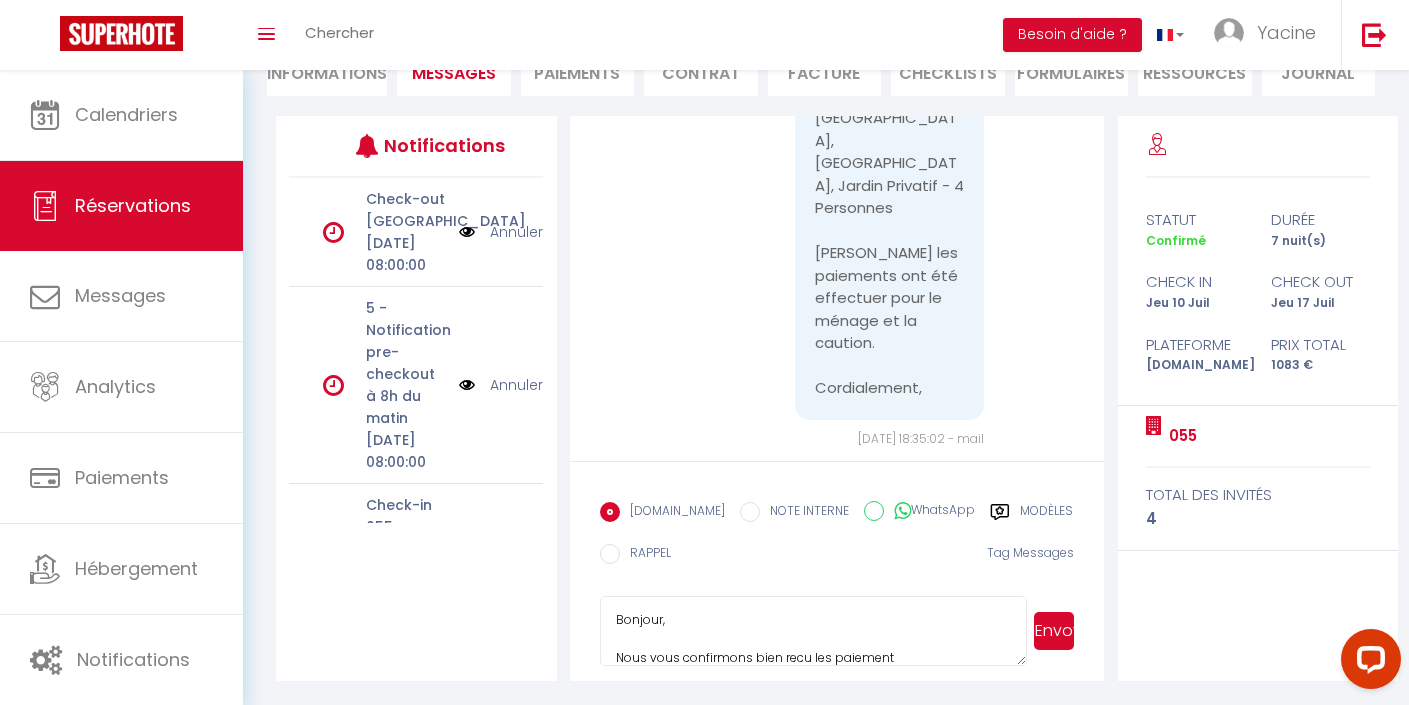click on "Bonjour,
Nous vous confirmons bien recu les paiement" at bounding box center (813, 631) 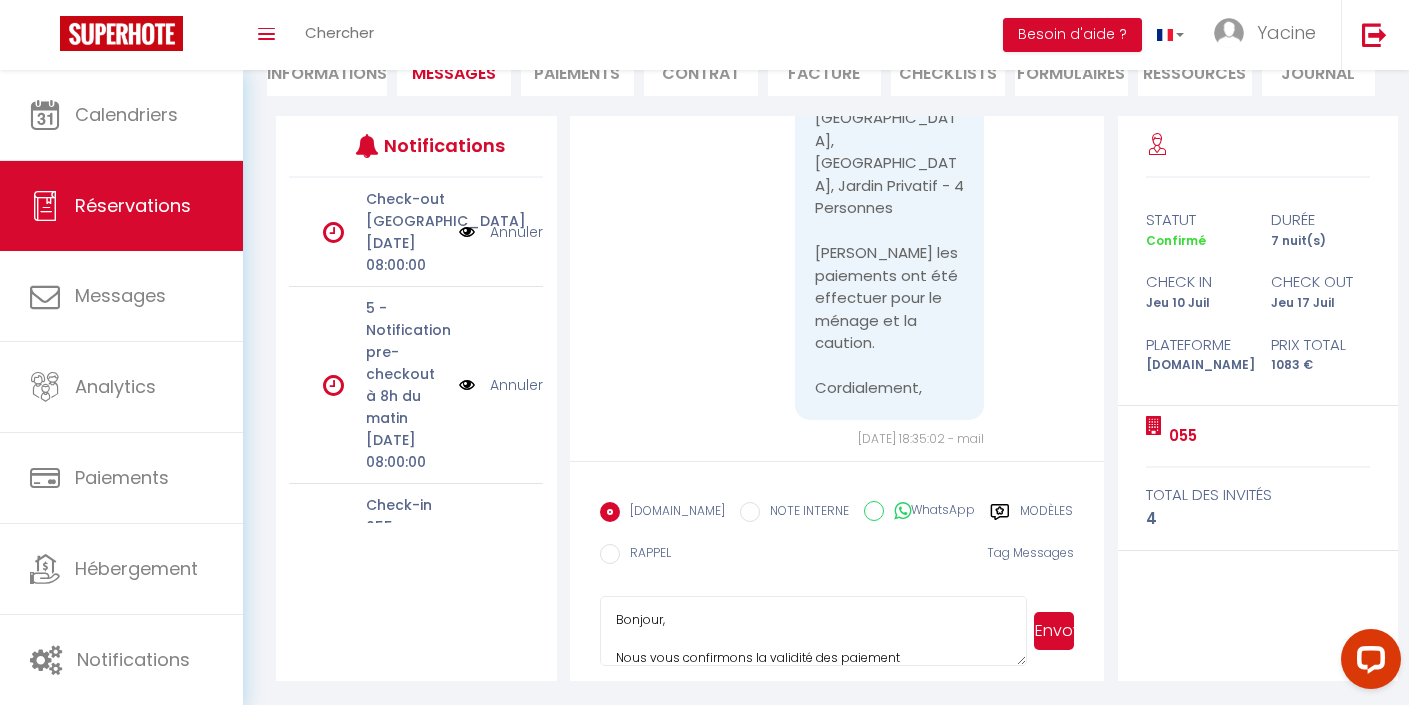 click on "Bonjour,
Nous vous confirmons la validité des paiement" at bounding box center [813, 631] 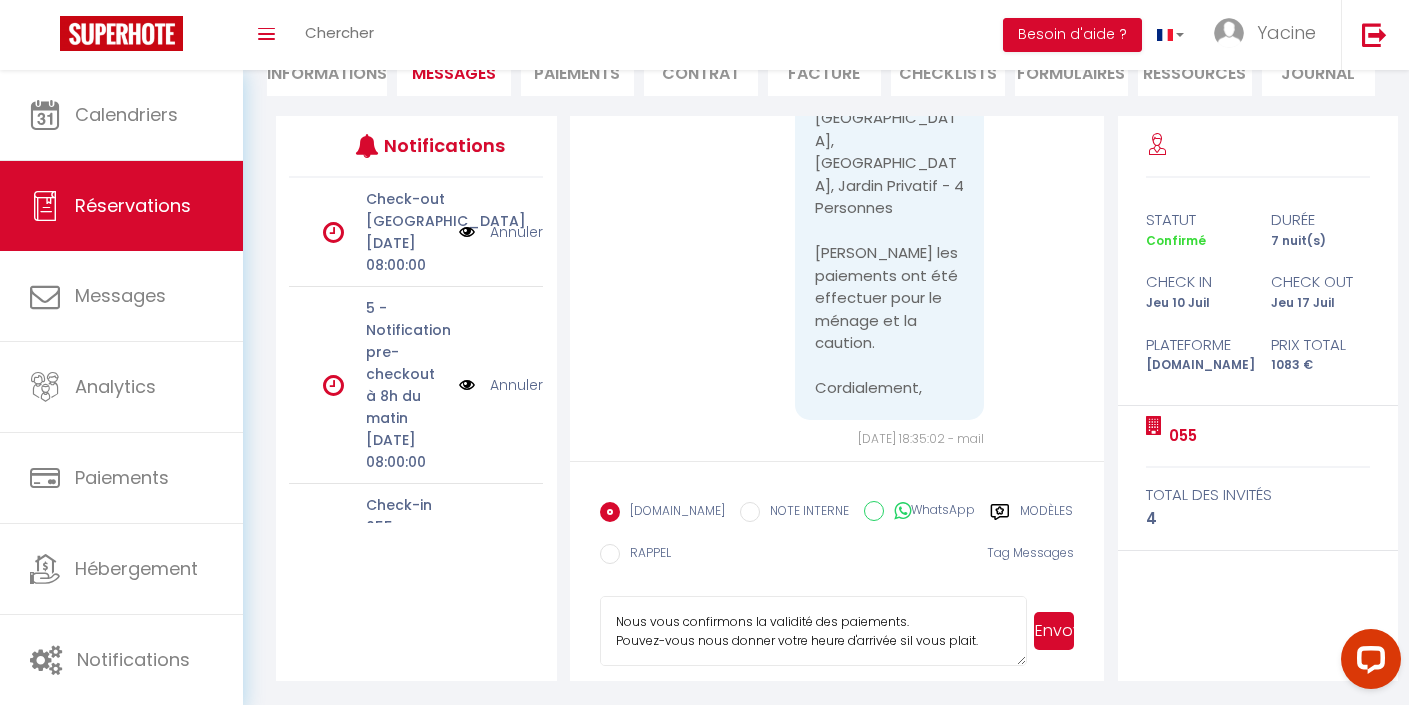 scroll, scrollTop: 55, scrollLeft: 0, axis: vertical 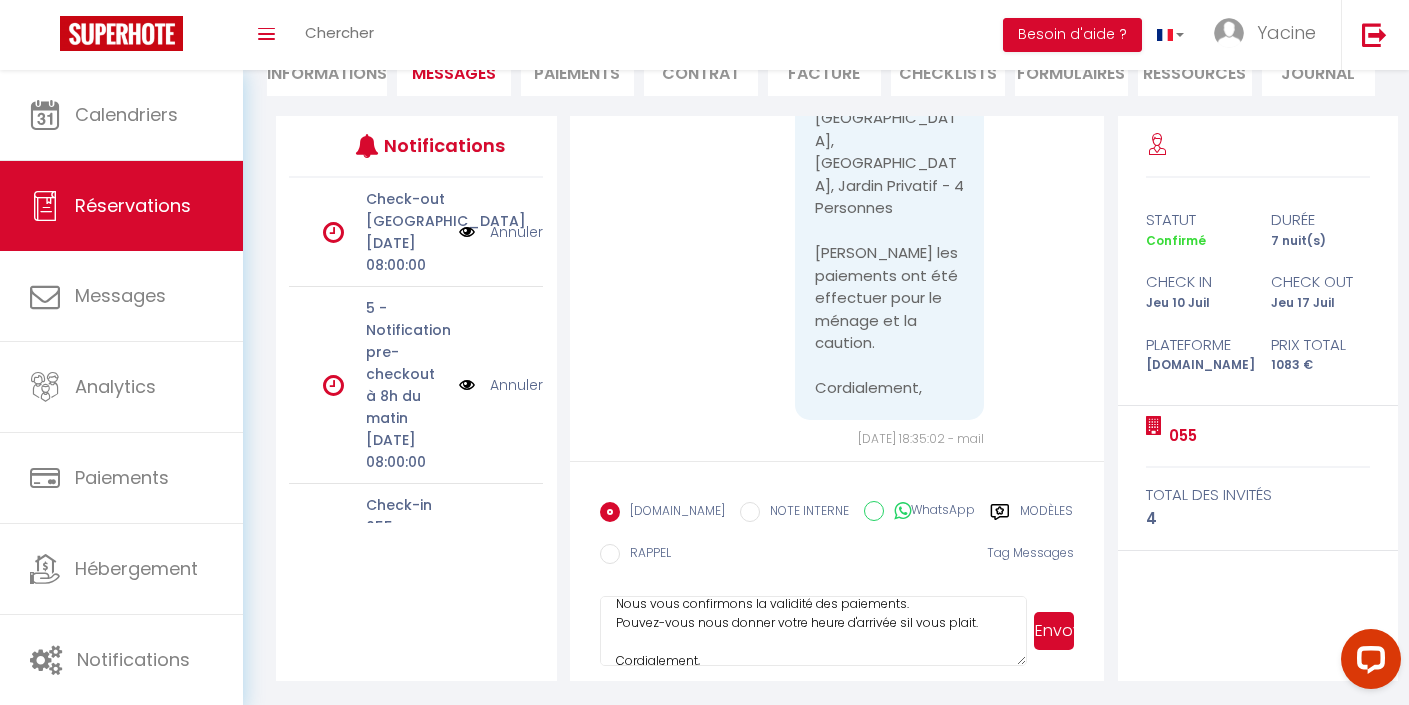 drag, startPoint x: 977, startPoint y: 620, endPoint x: 584, endPoint y: 597, distance: 393.67245 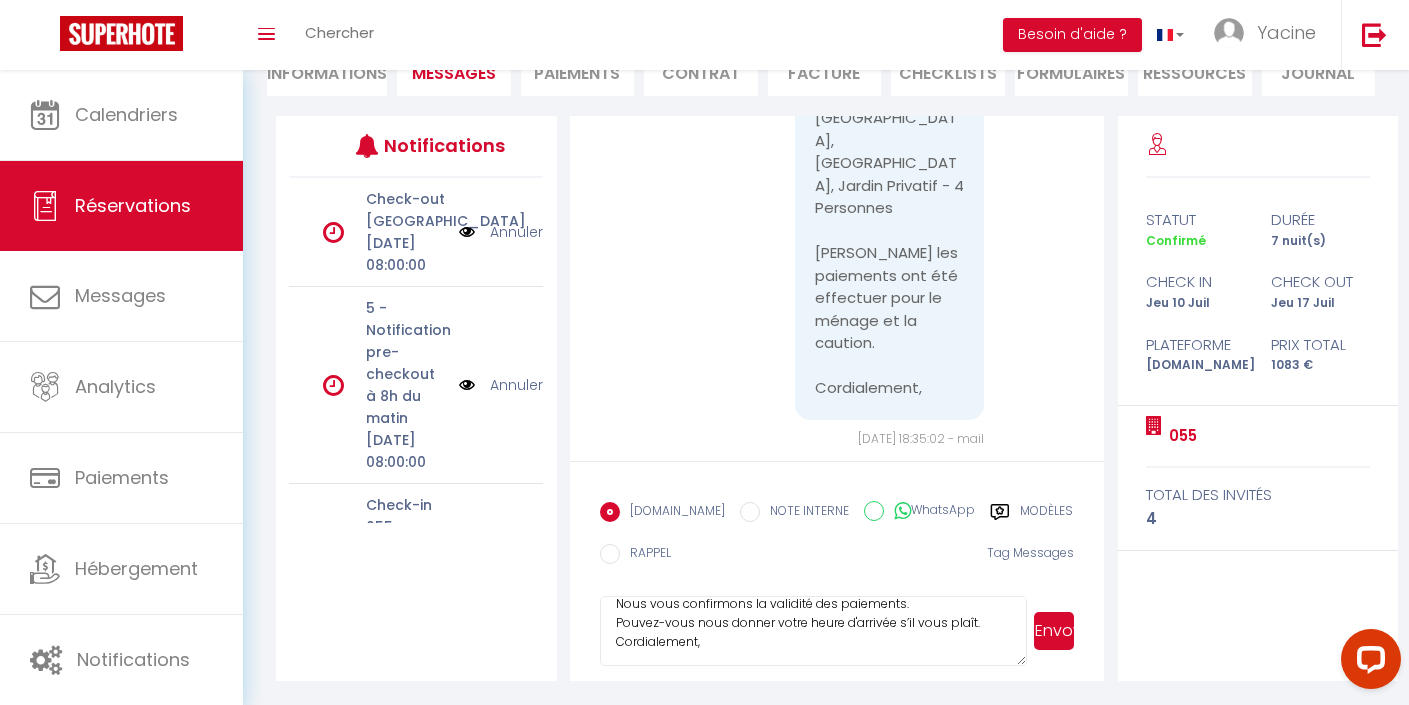 scroll, scrollTop: 52, scrollLeft: 0, axis: vertical 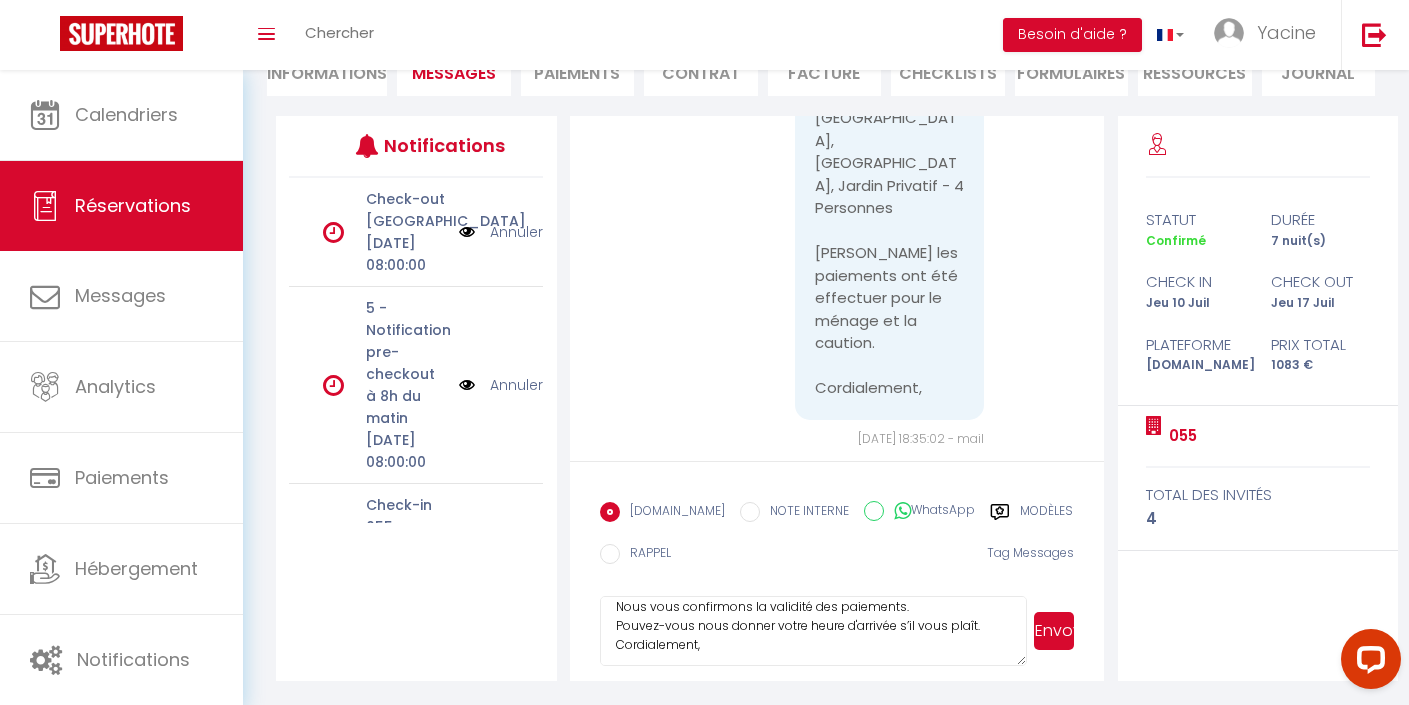 click on "Bonjour,
Nous vous confirmons la validité des paiements.
Pouvez-vous nous donner votre heure d'arrivée s’il vous plaît.
Cordialement," at bounding box center [813, 631] 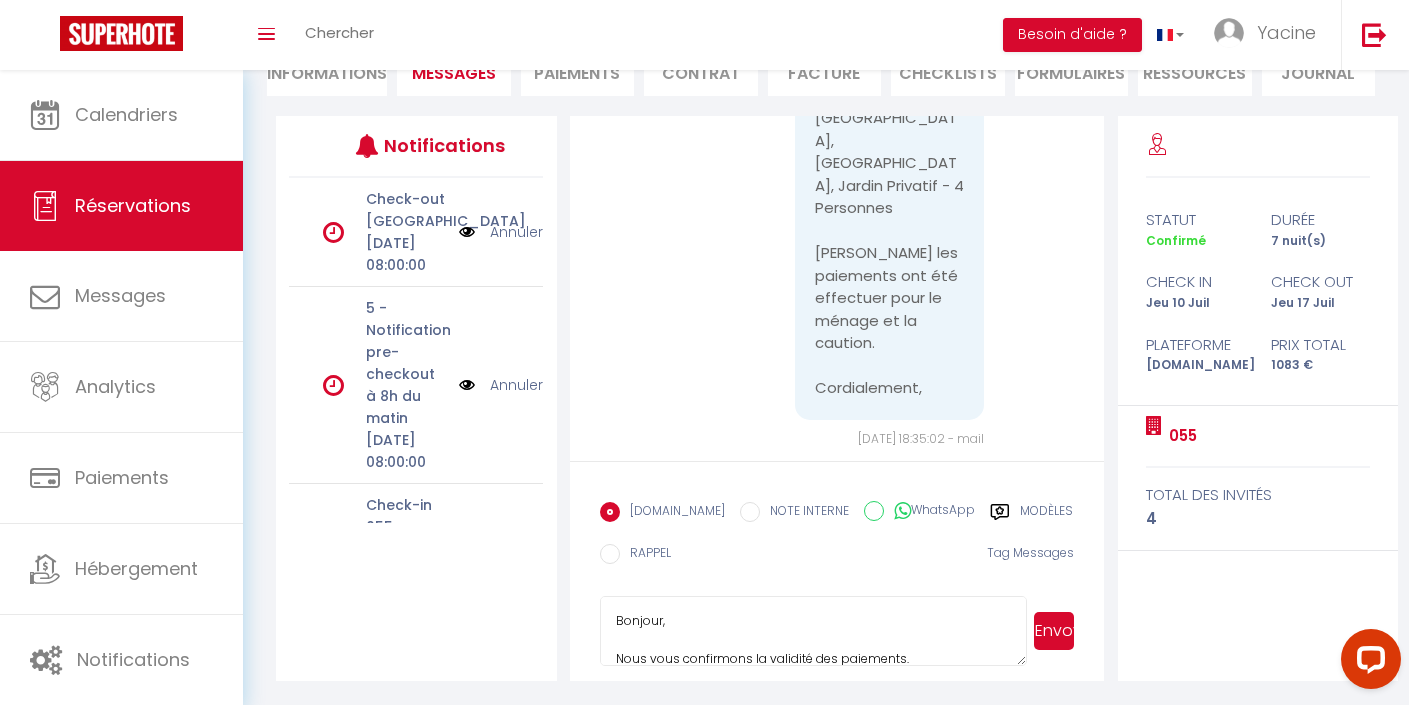 scroll, scrollTop: 0, scrollLeft: 0, axis: both 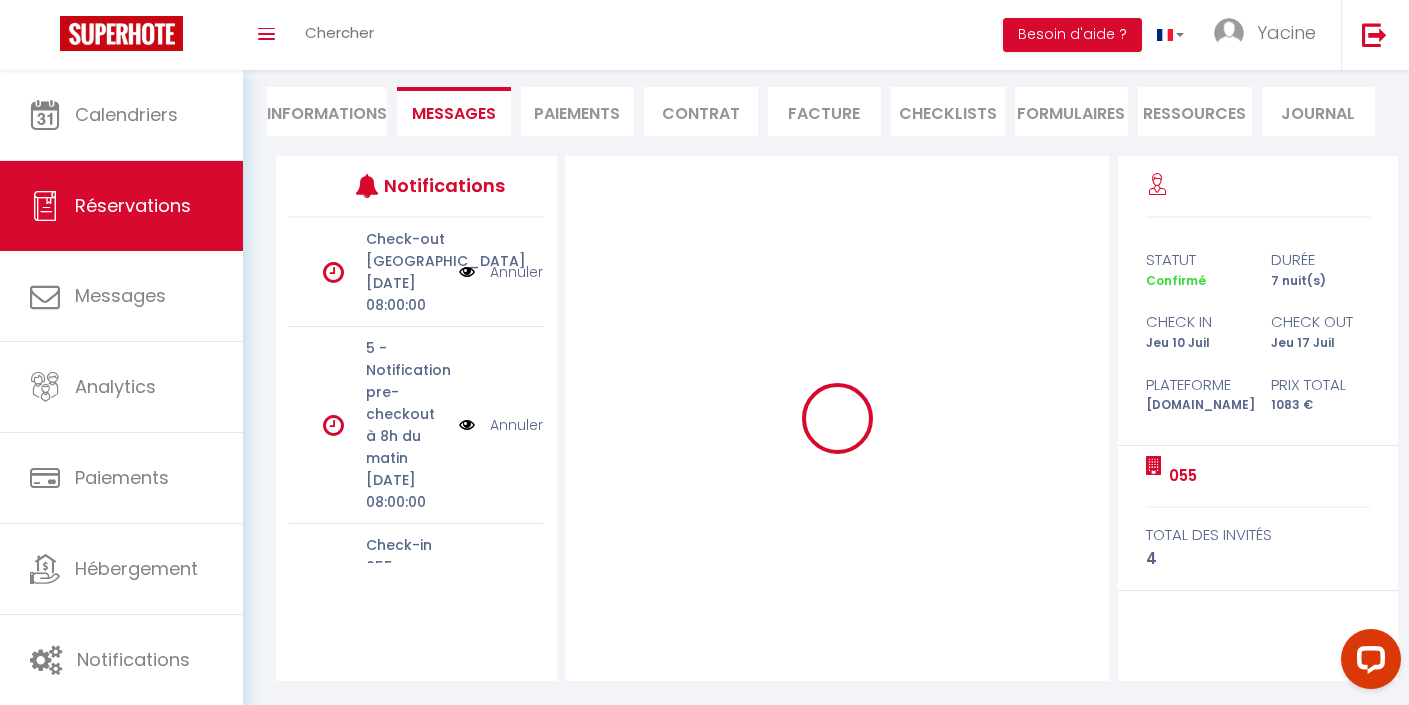 type 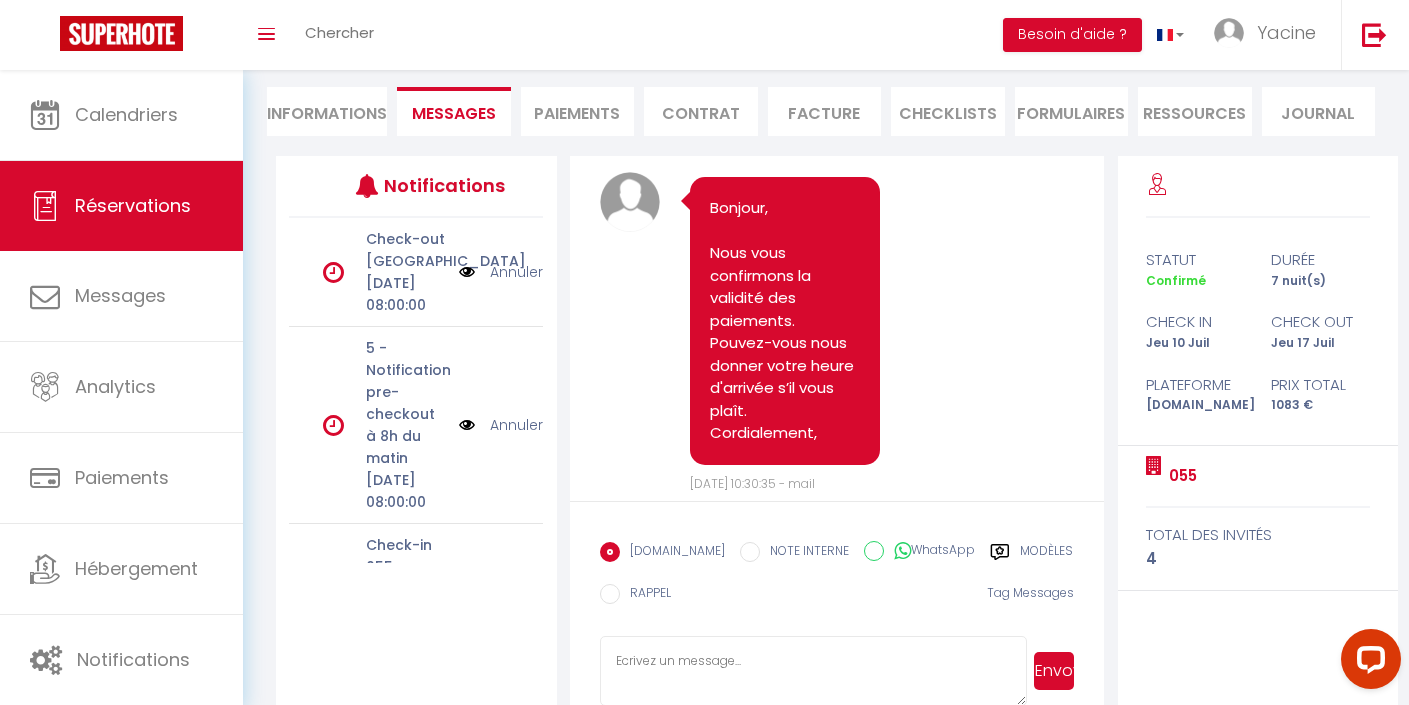 scroll, scrollTop: 3869, scrollLeft: 0, axis: vertical 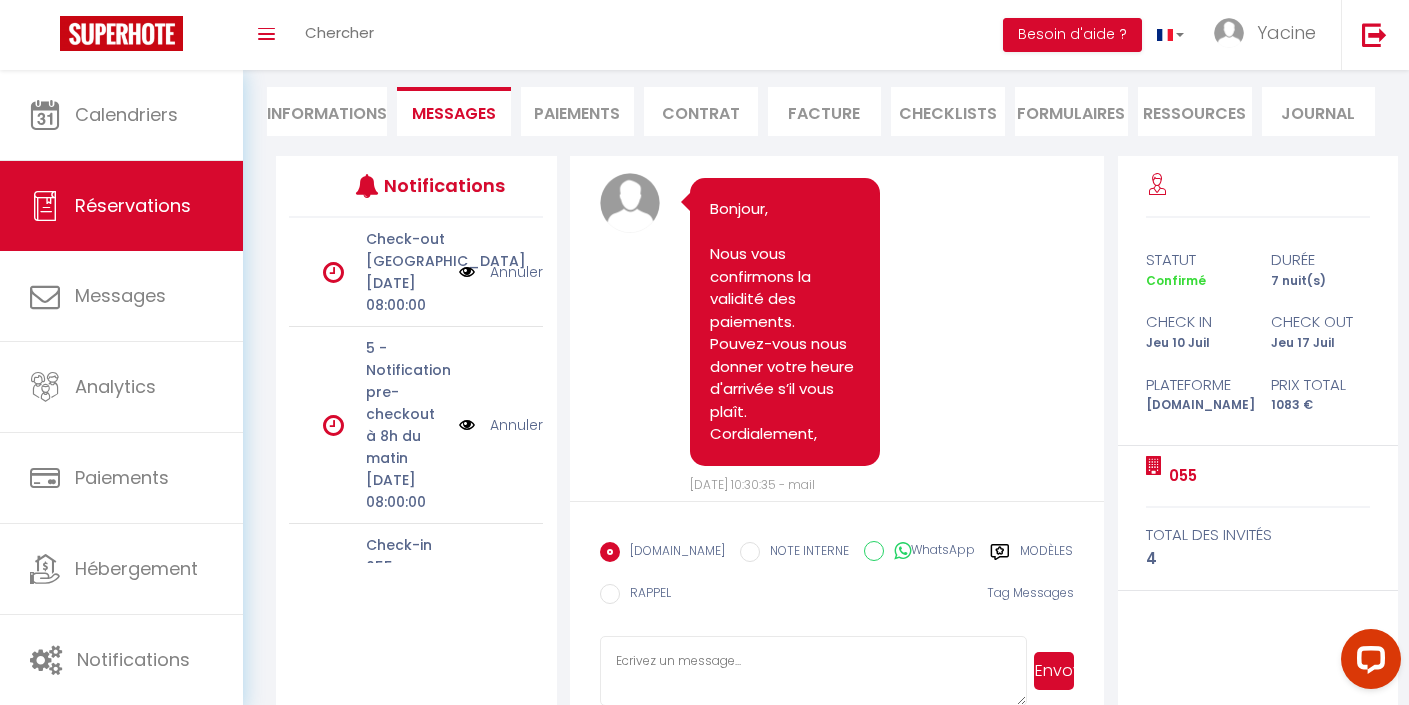 click on "Bonjour,
Nous vous confirmons la validité des paiements.
Pouvez-vous nous donner votre heure d'arrivée s’il vous plaît.
Cordialement," at bounding box center (785, 322) 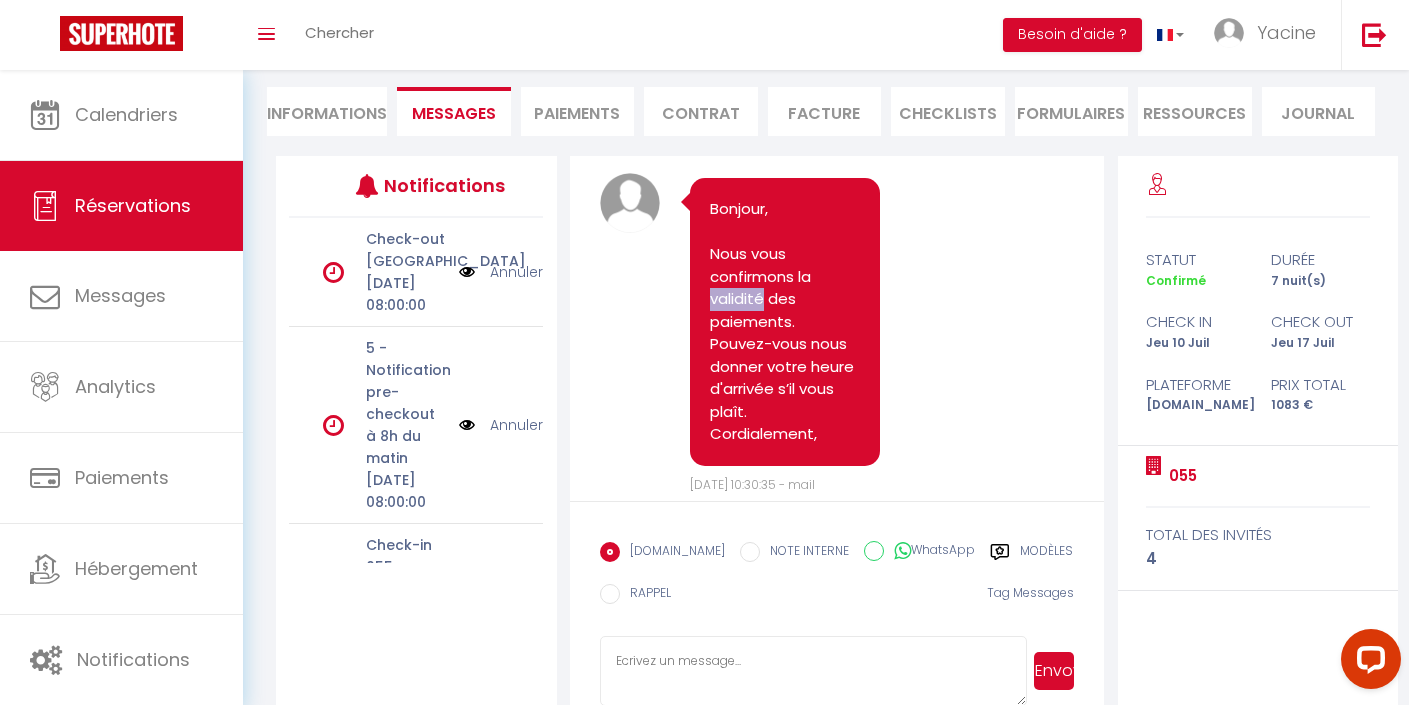 click on "Bonjour,
Nous vous confirmons la validité des paiements.
Pouvez-vous nous donner votre heure d'arrivée s’il vous plaît.
Cordialement," at bounding box center (785, 322) 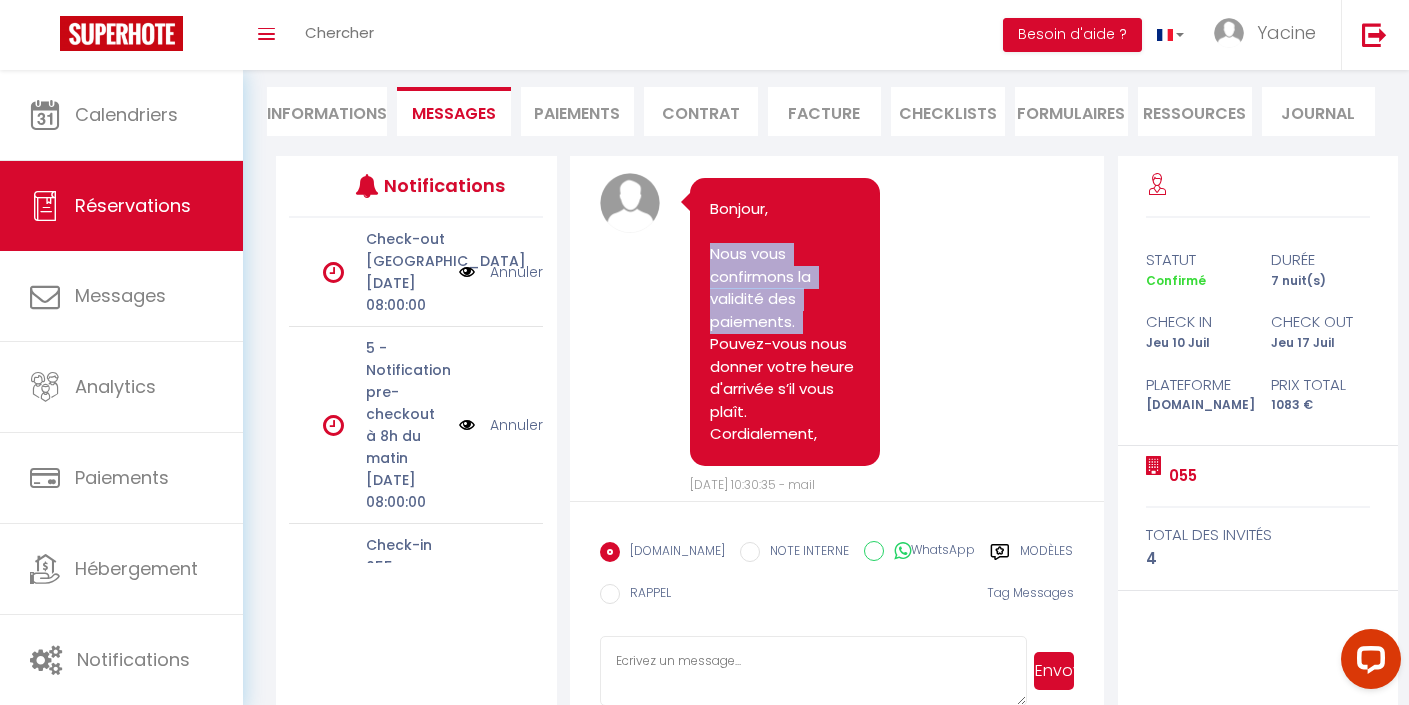 click on "Bonjour,
Nous vous confirmons la validité des paiements.
Pouvez-vous nous donner votre heure d'arrivée s’il vous plaît.
Cordialement," at bounding box center [785, 322] 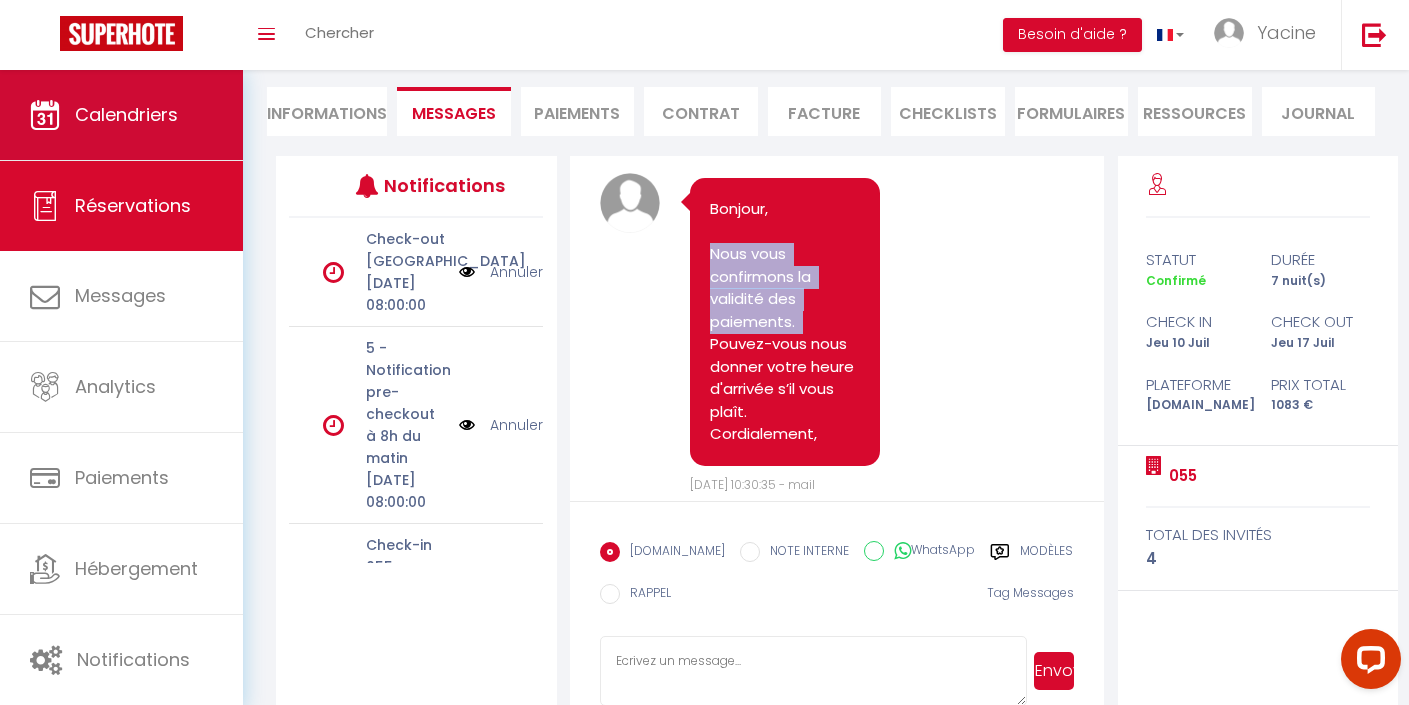 click on "Calendriers" at bounding box center (121, 115) 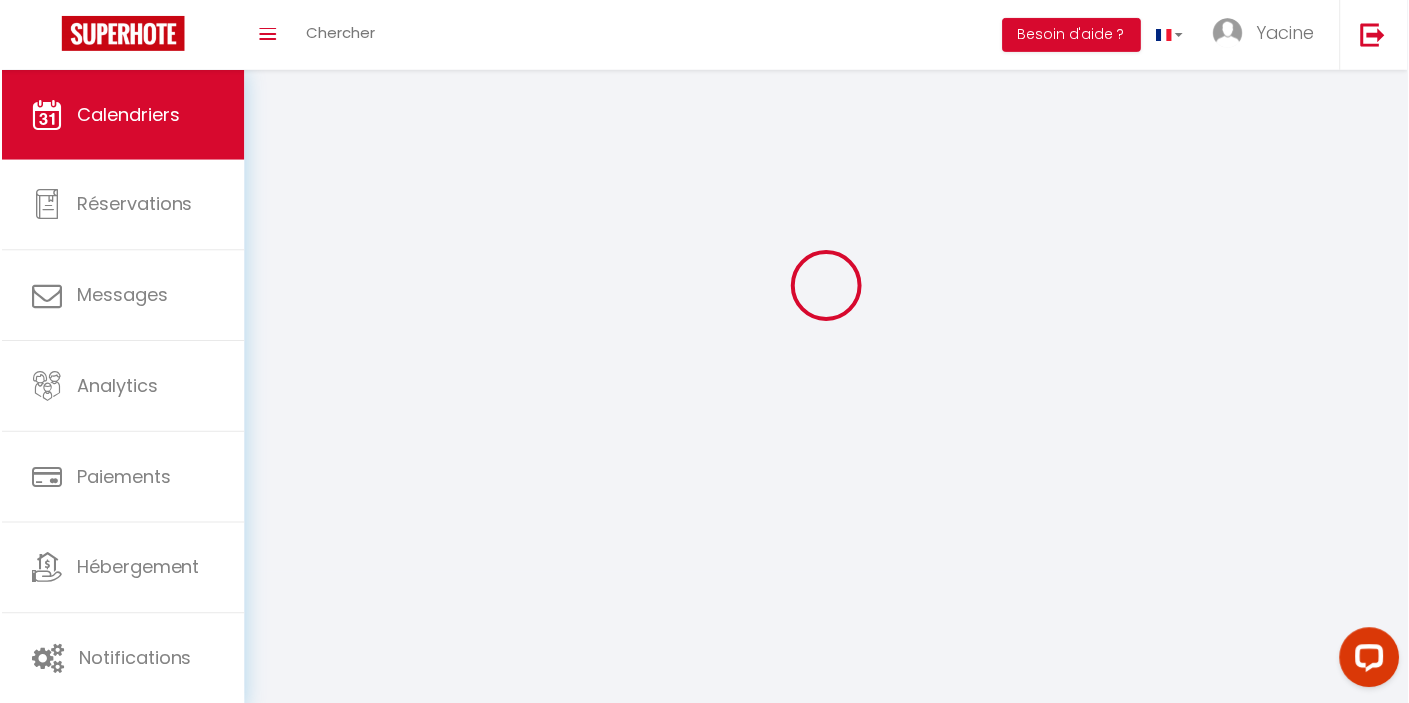 scroll, scrollTop: 0, scrollLeft: 0, axis: both 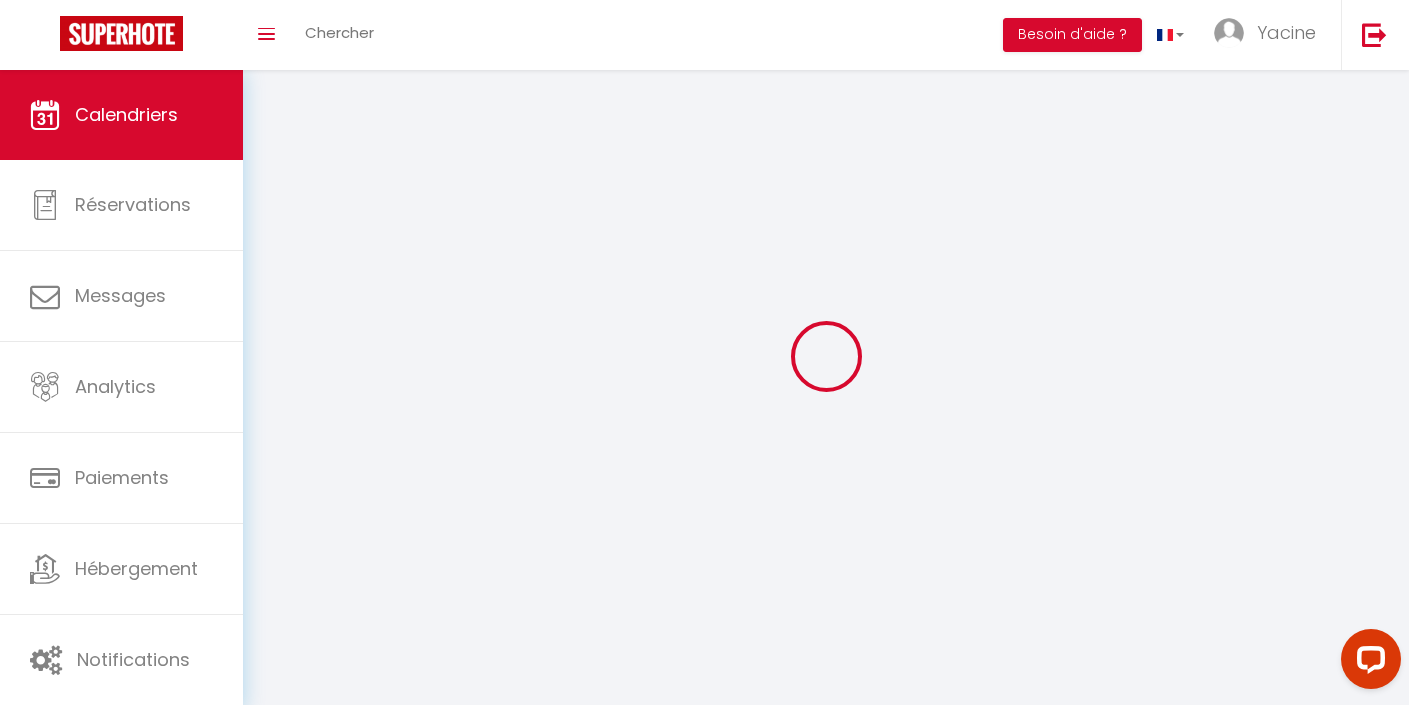 select 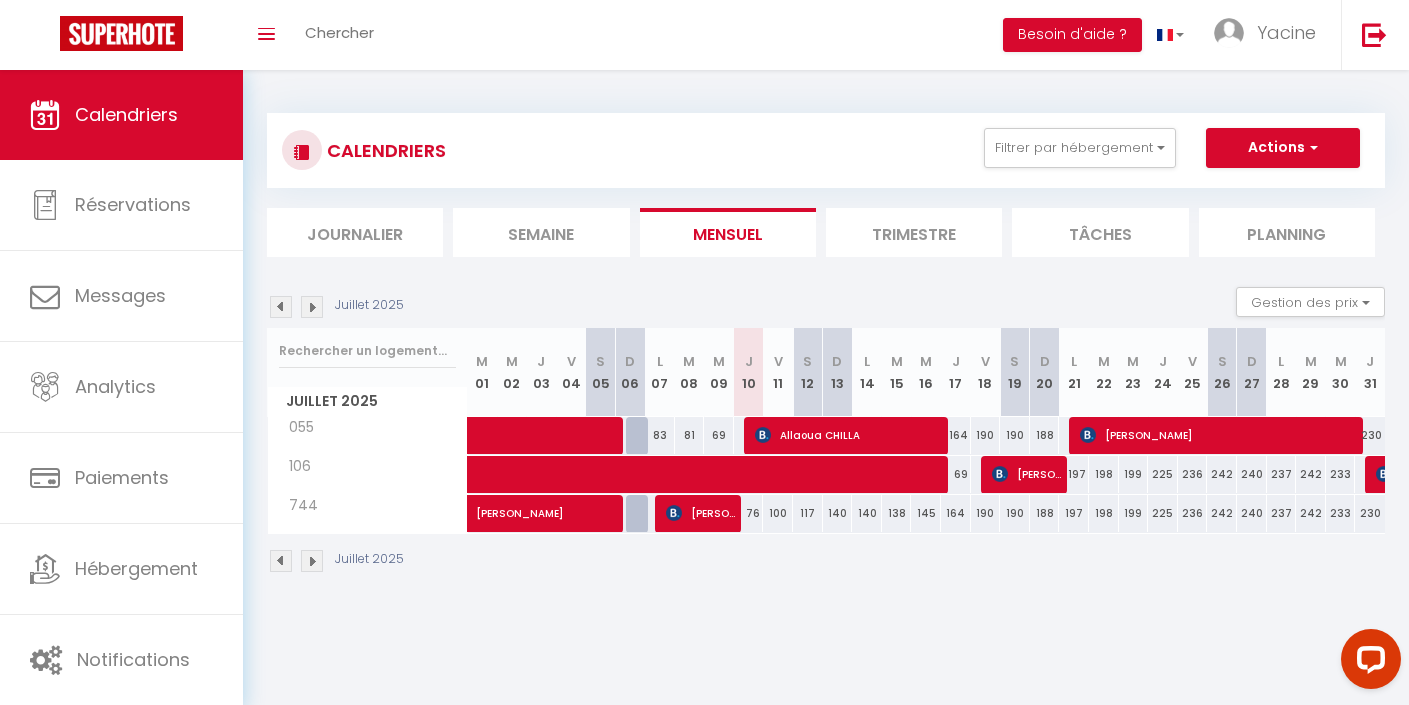 click on "Allaoua CHILLA" at bounding box center [850, 435] 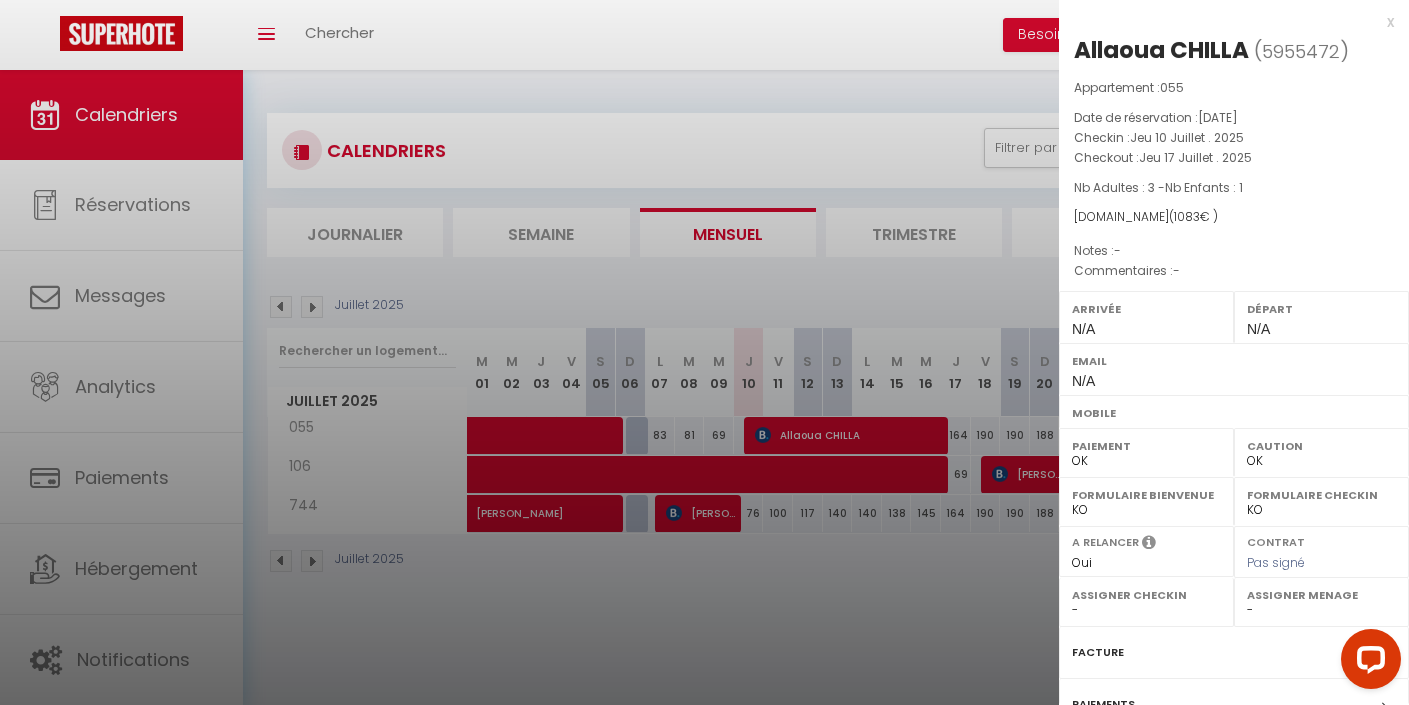 click on "Nb Enfants :
1" at bounding box center (1204, 187) 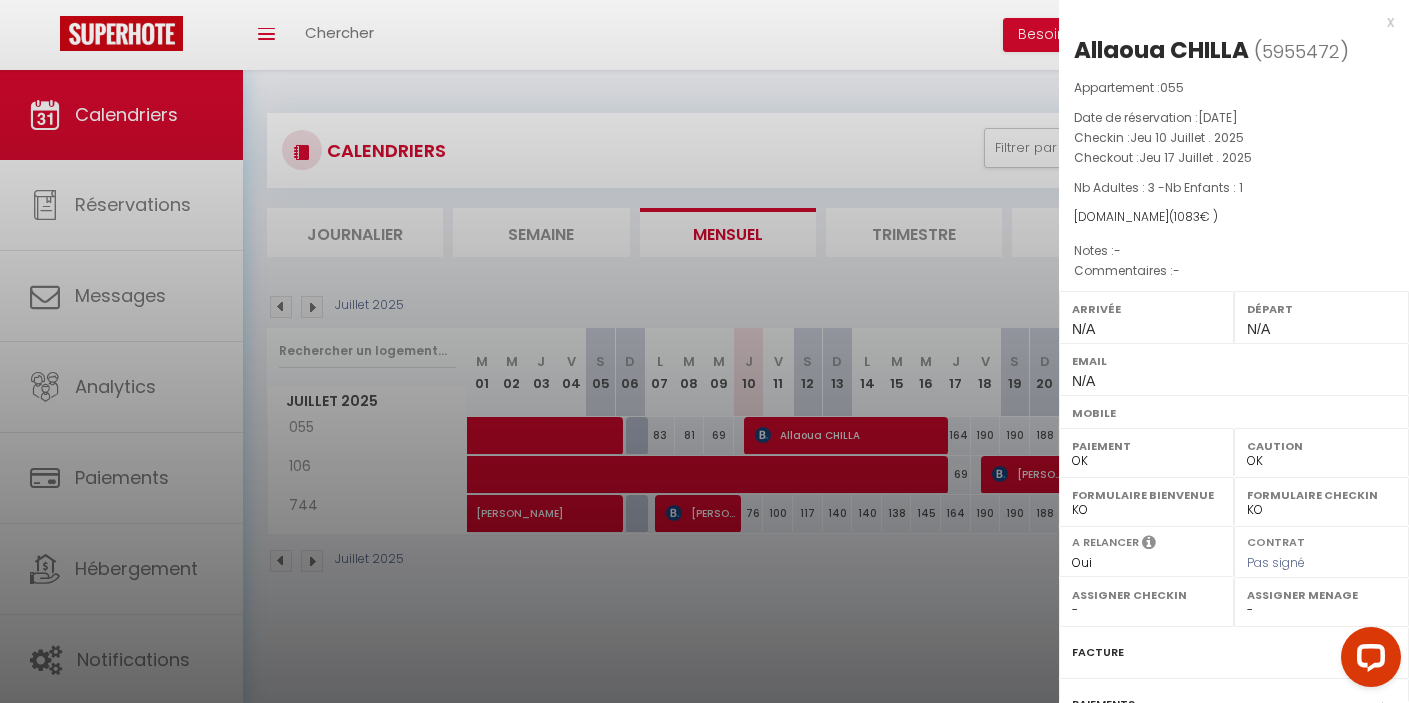 click at bounding box center (704, 351) 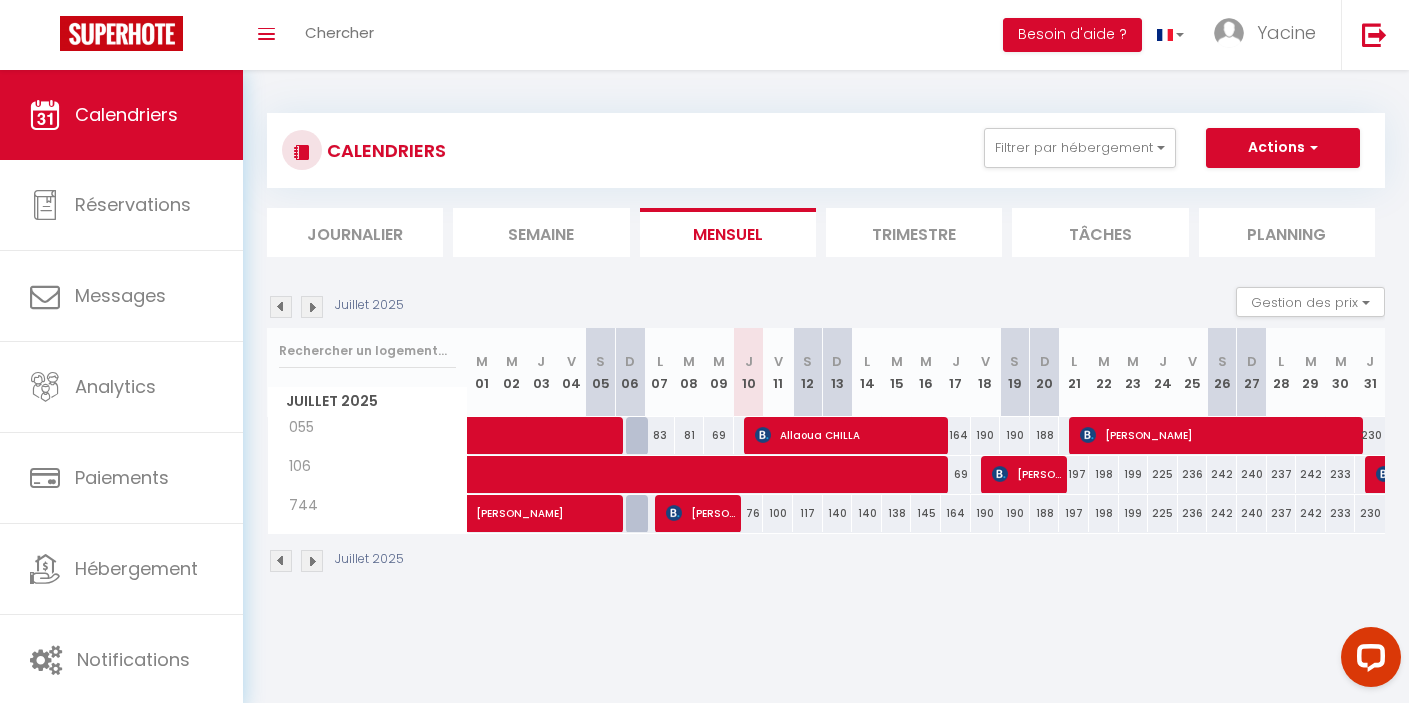 drag, startPoint x: 842, startPoint y: 288, endPoint x: 1109, endPoint y: 588, distance: 401.60803 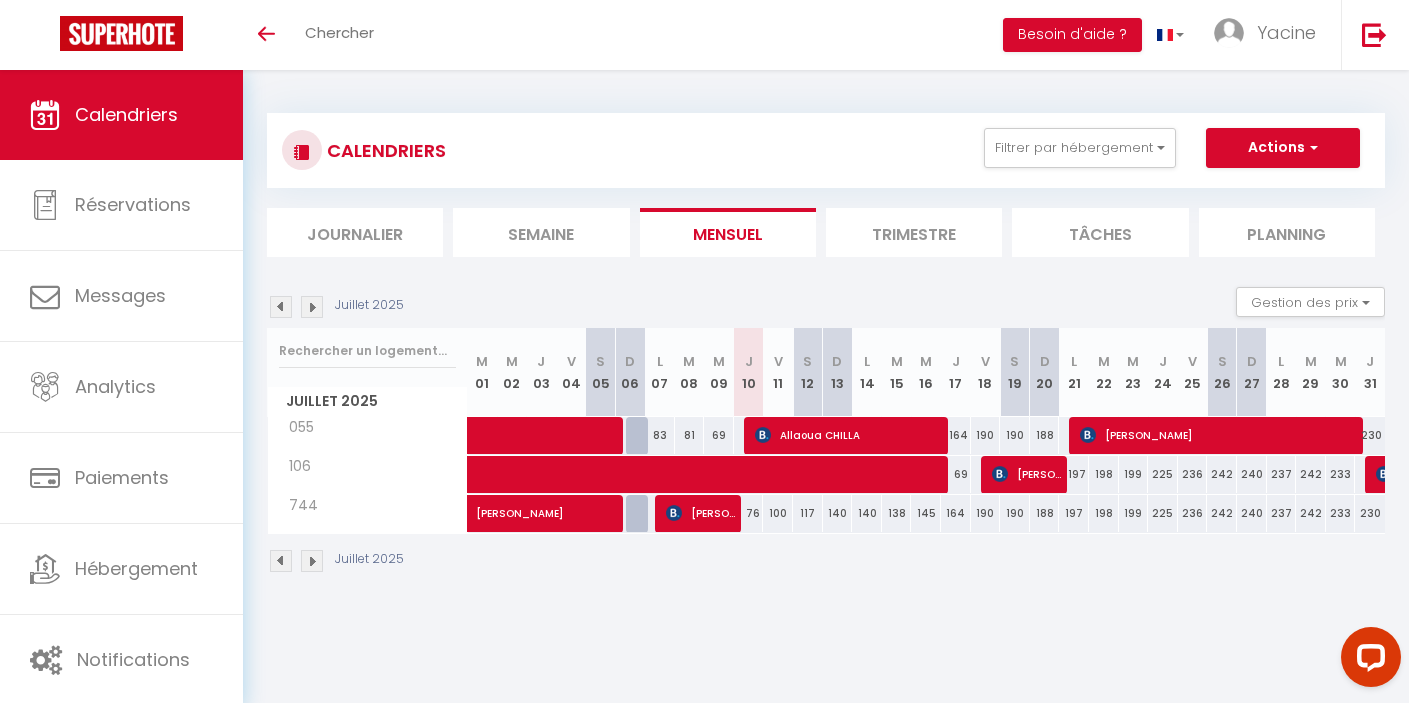 scroll, scrollTop: 0, scrollLeft: 0, axis: both 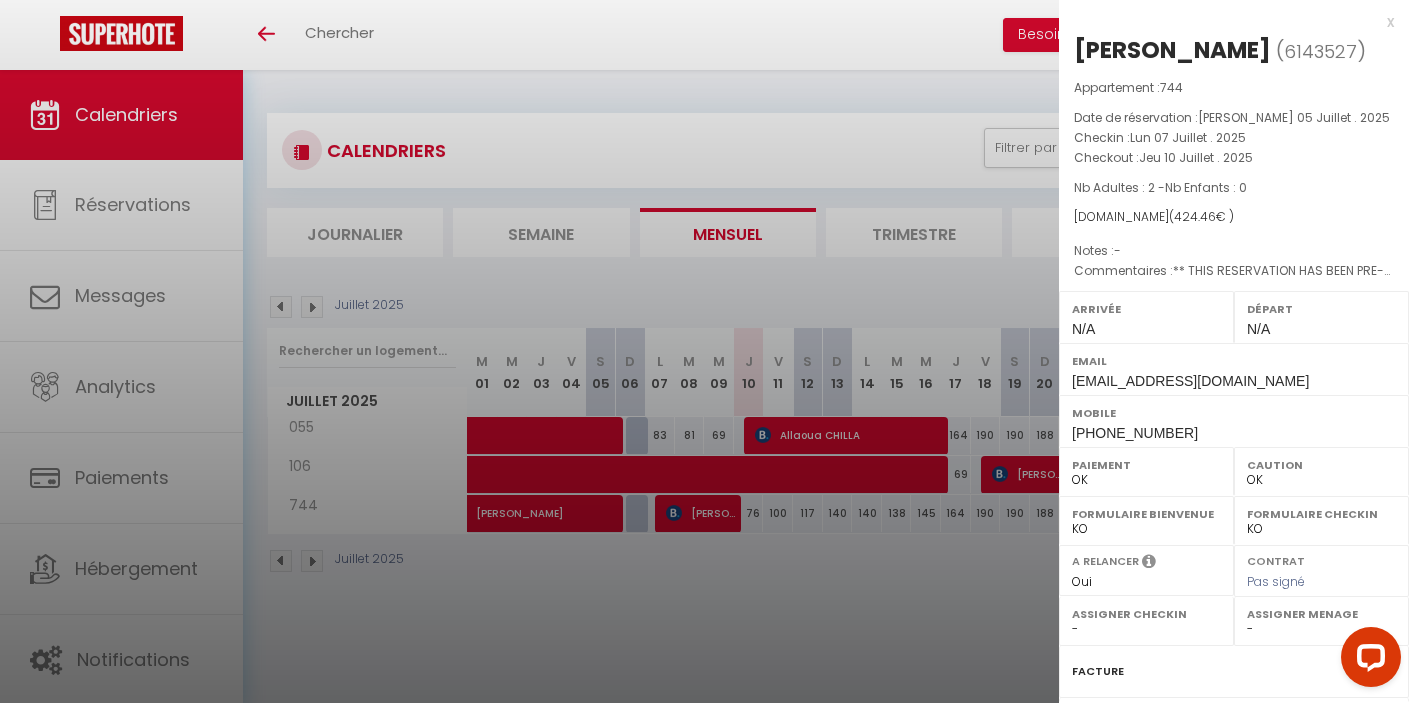 click at bounding box center [704, 351] 